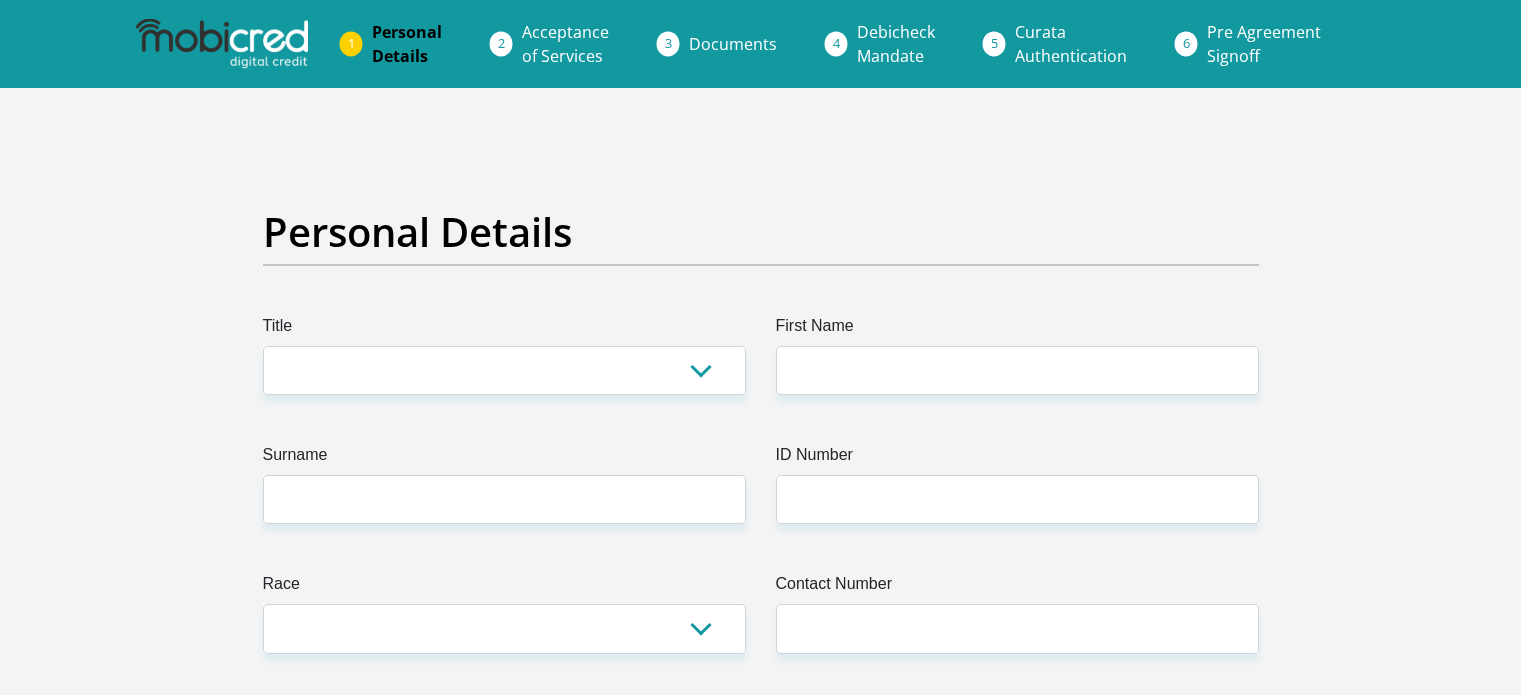 scroll, scrollTop: 0, scrollLeft: 0, axis: both 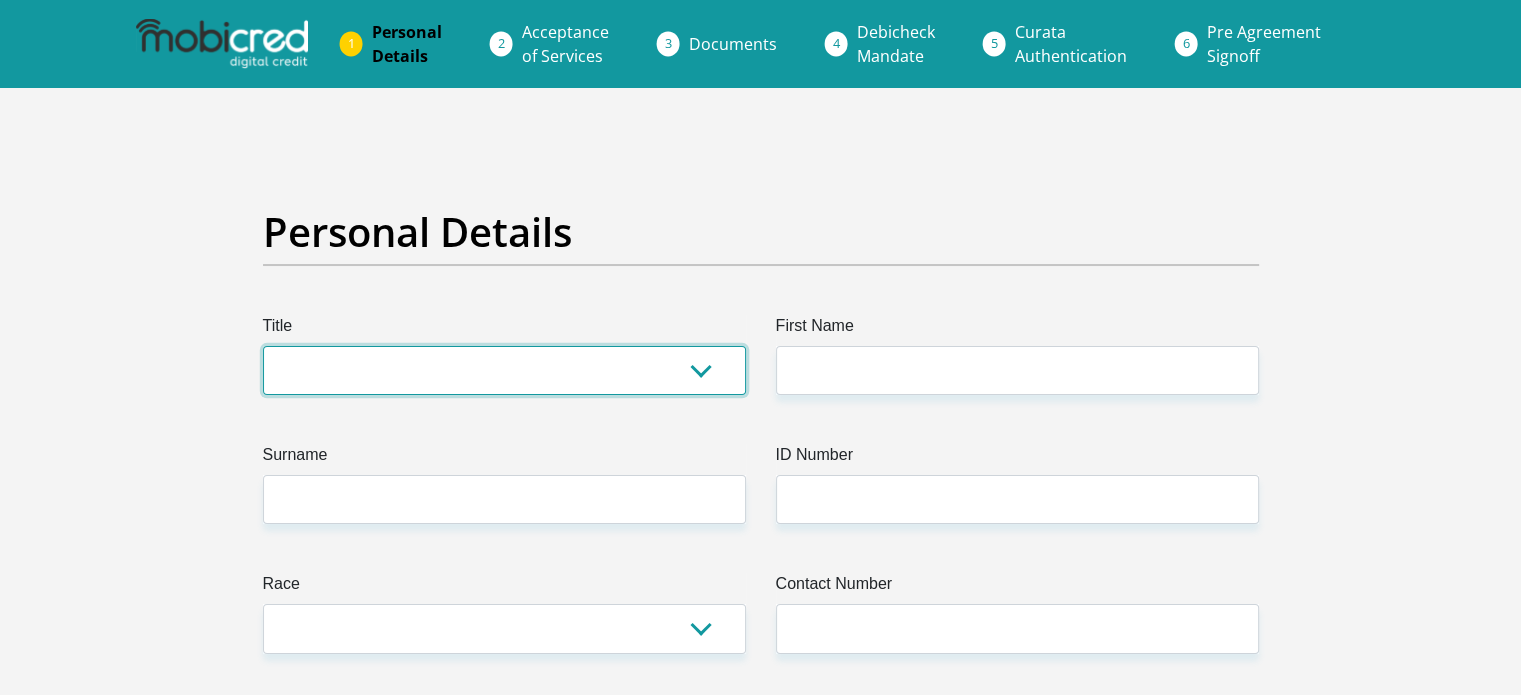 click on "Mr
Ms
Mrs
Dr
Other" at bounding box center (504, 370) 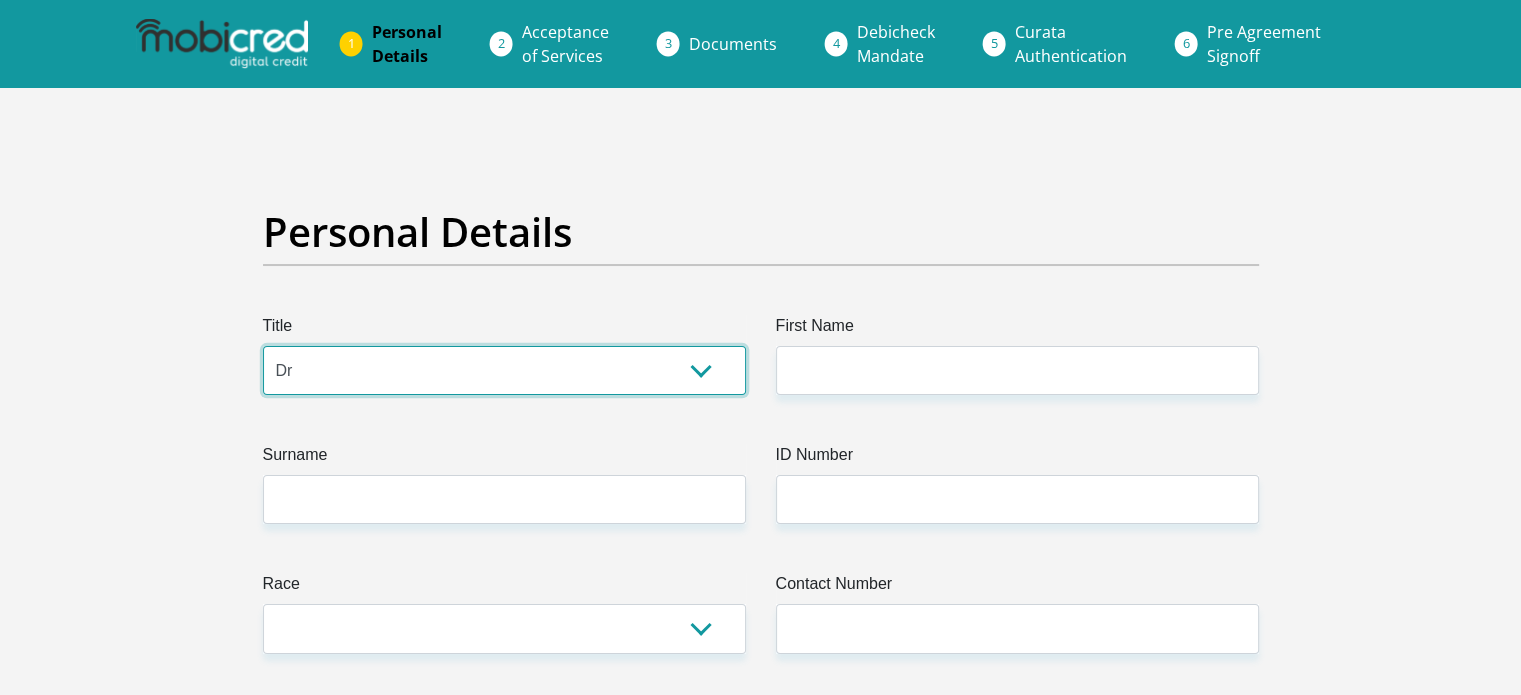 click on "Mr
Ms
Mrs
Dr
Other" at bounding box center (504, 370) 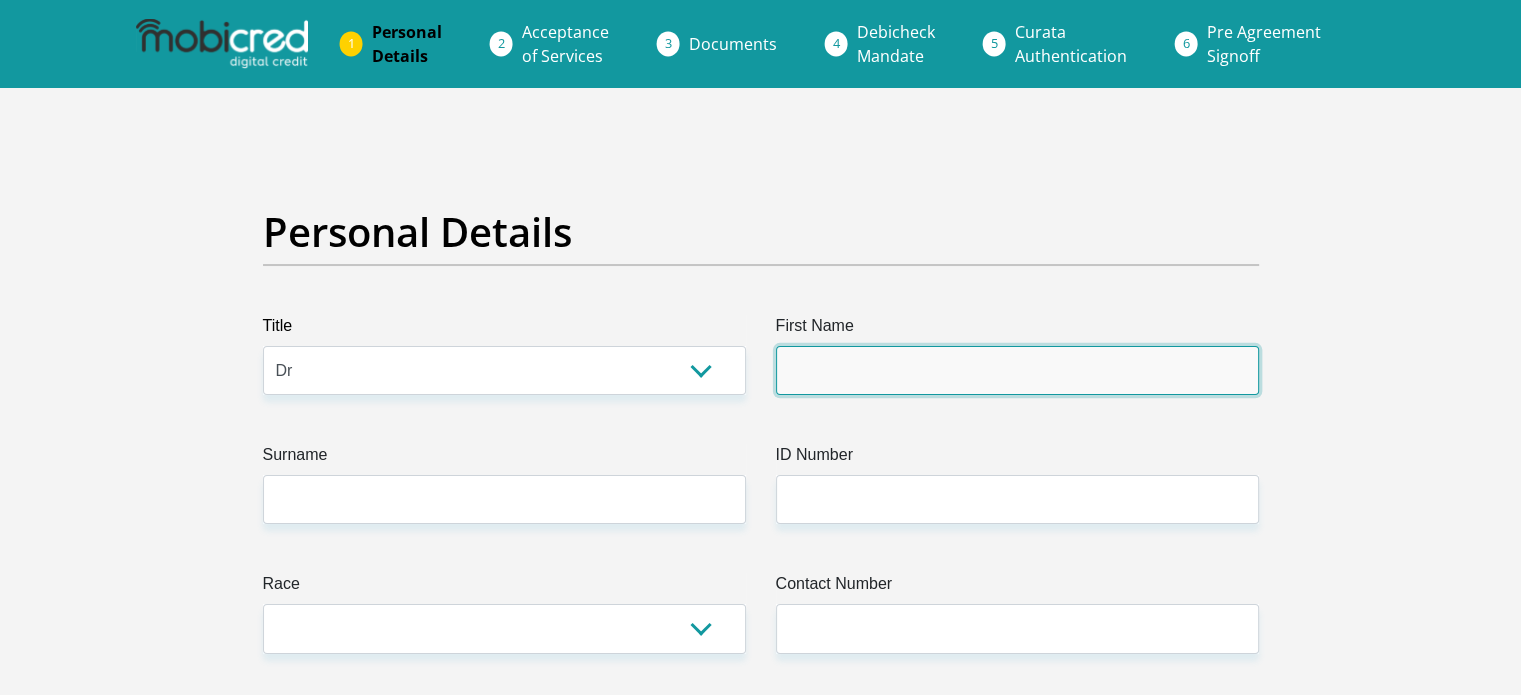 click on "First Name" at bounding box center (1017, 370) 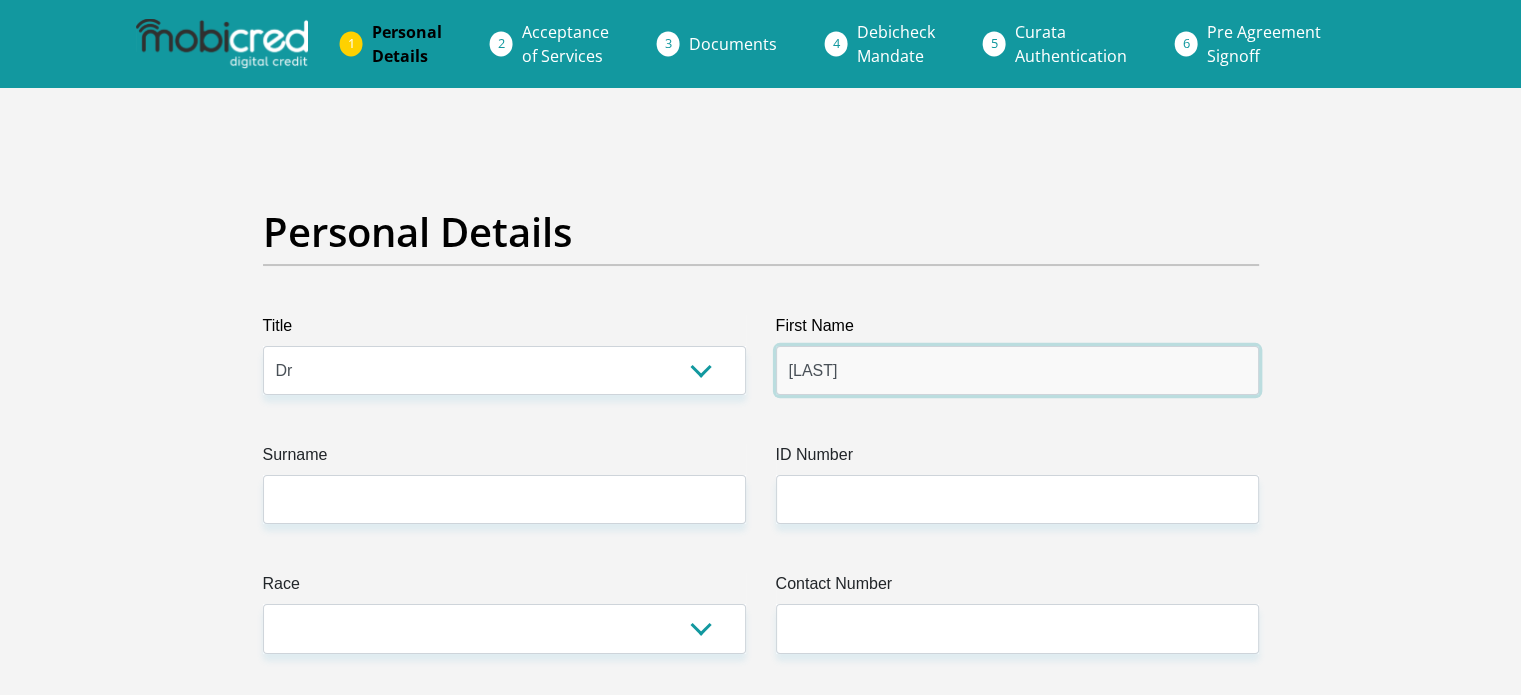 type on "[LAST]" 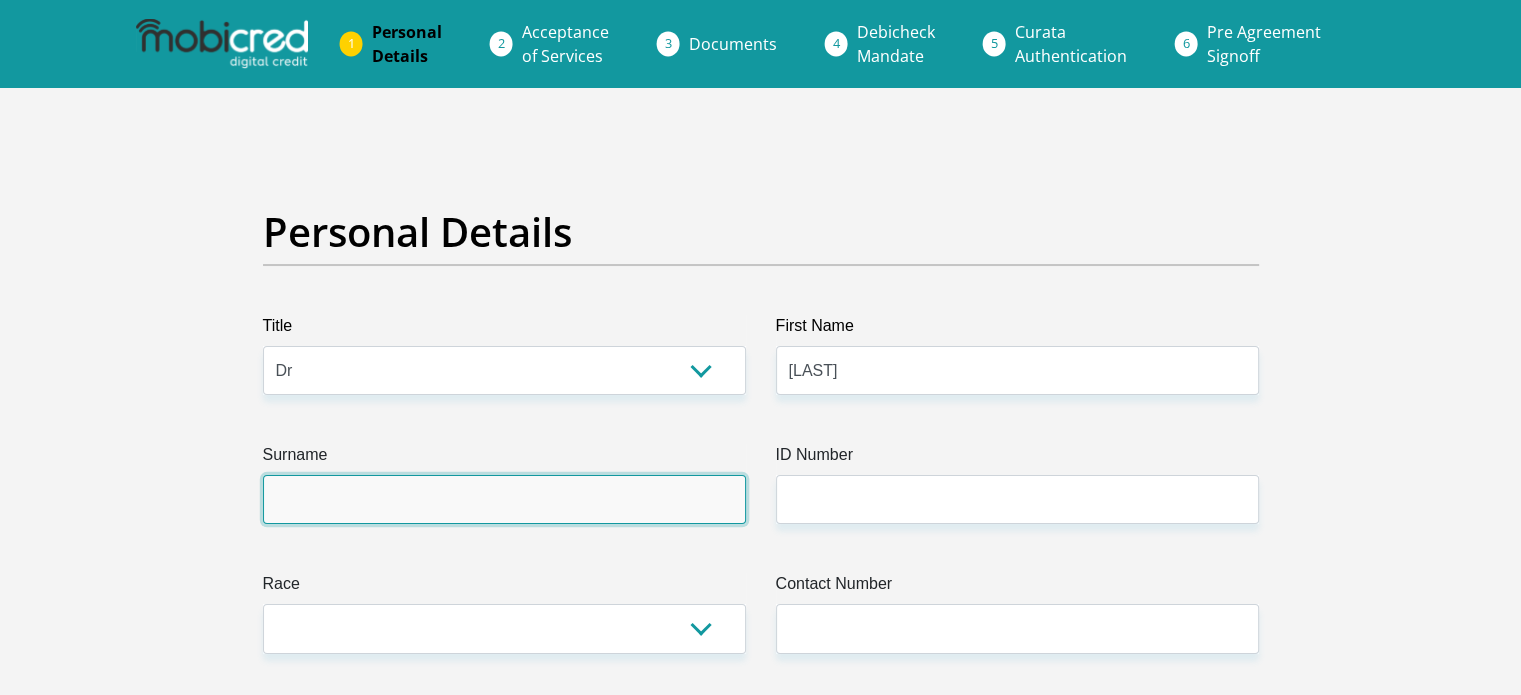 click on "Surname" at bounding box center [504, 499] 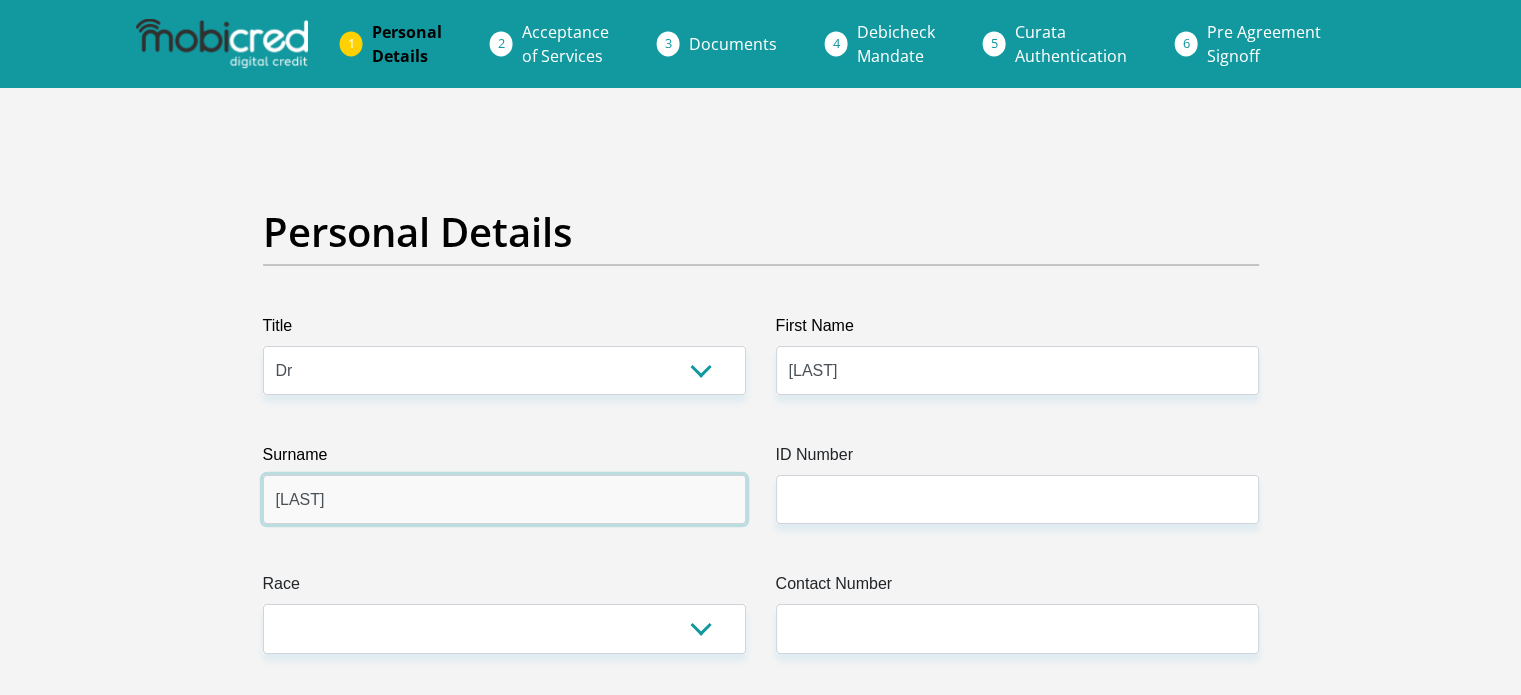 type on "[LAST]" 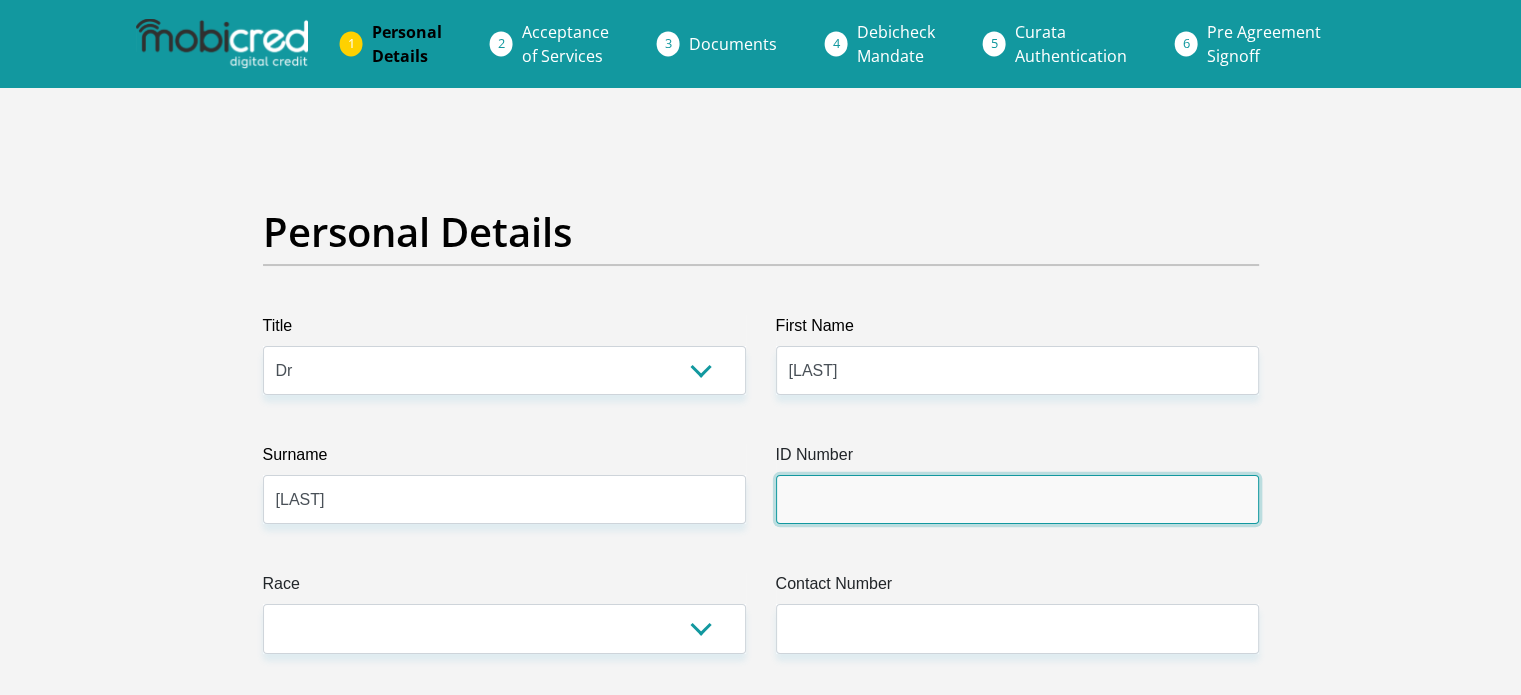 click on "ID Number" at bounding box center [1017, 499] 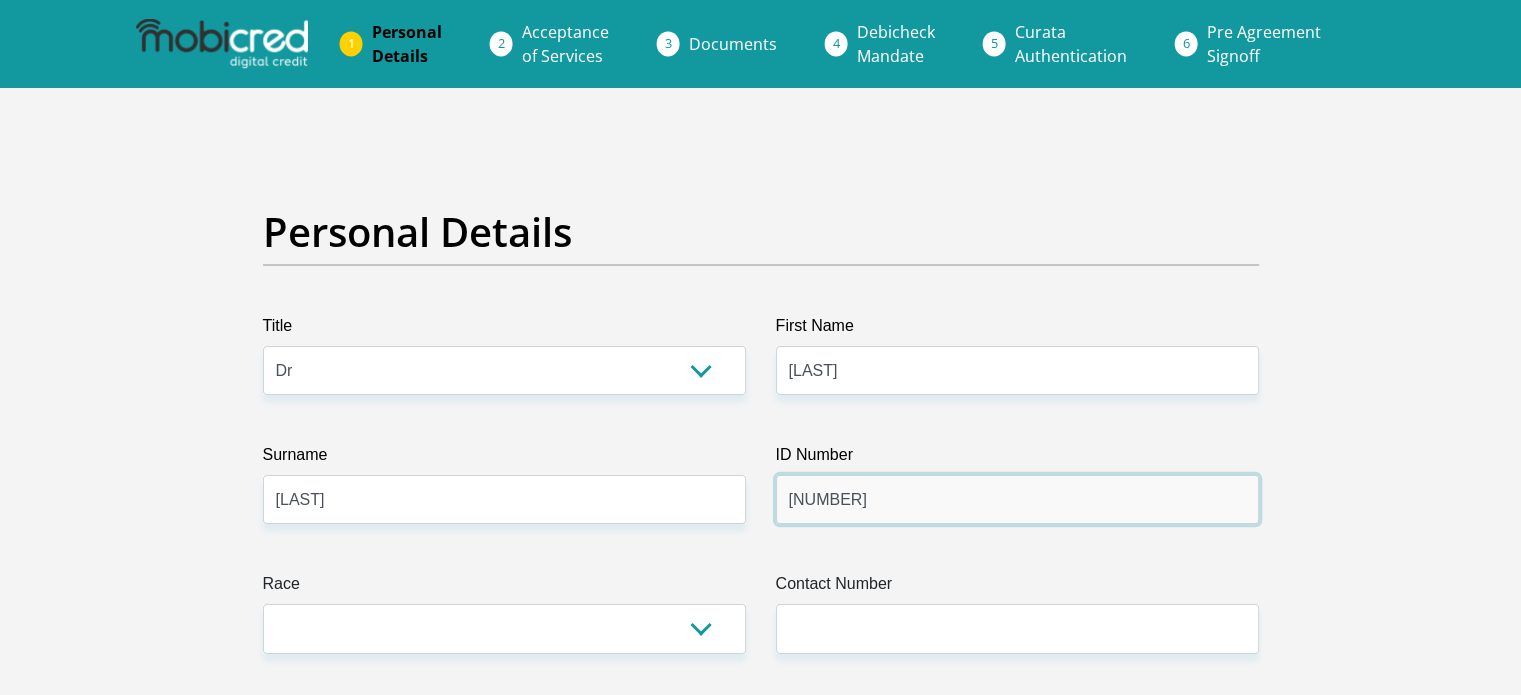type on "[NUMBER]" 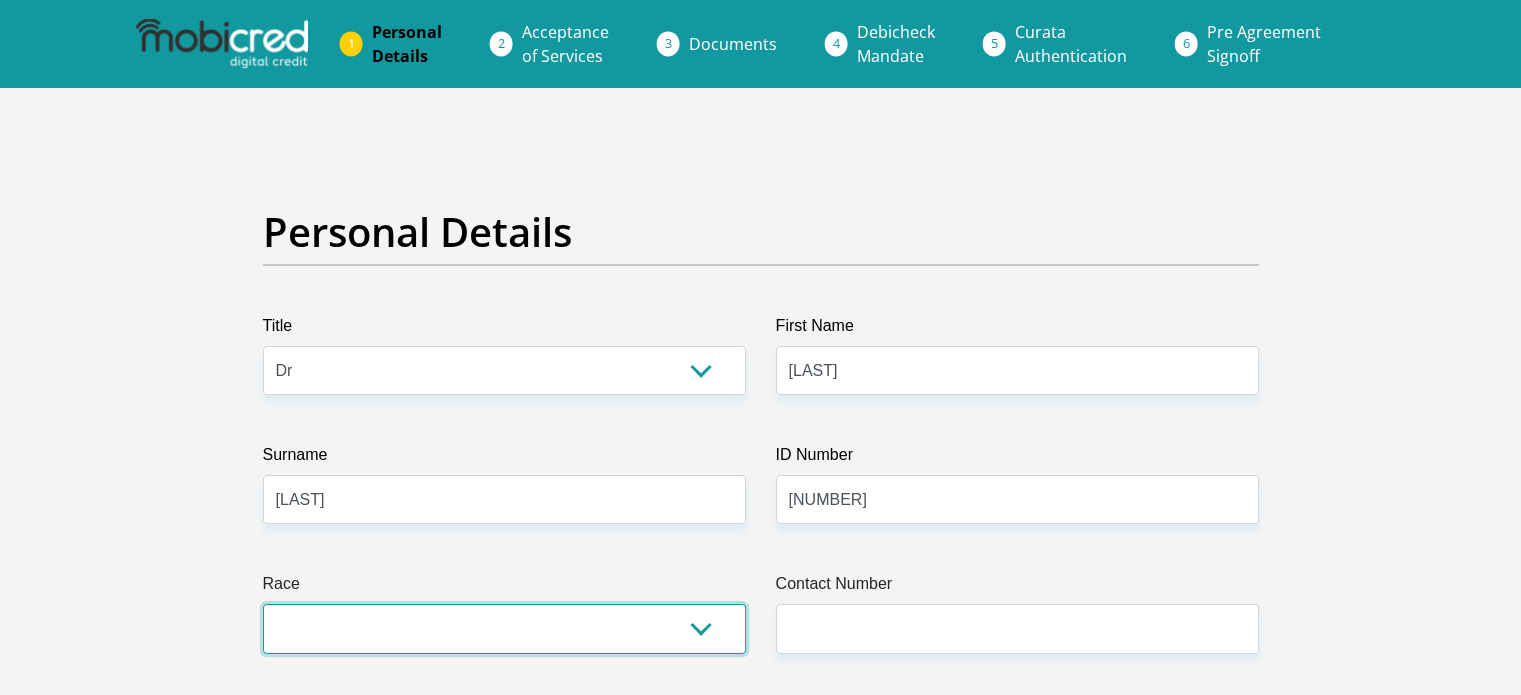 click on "Black
Coloured
Indian
White
Other" at bounding box center [504, 628] 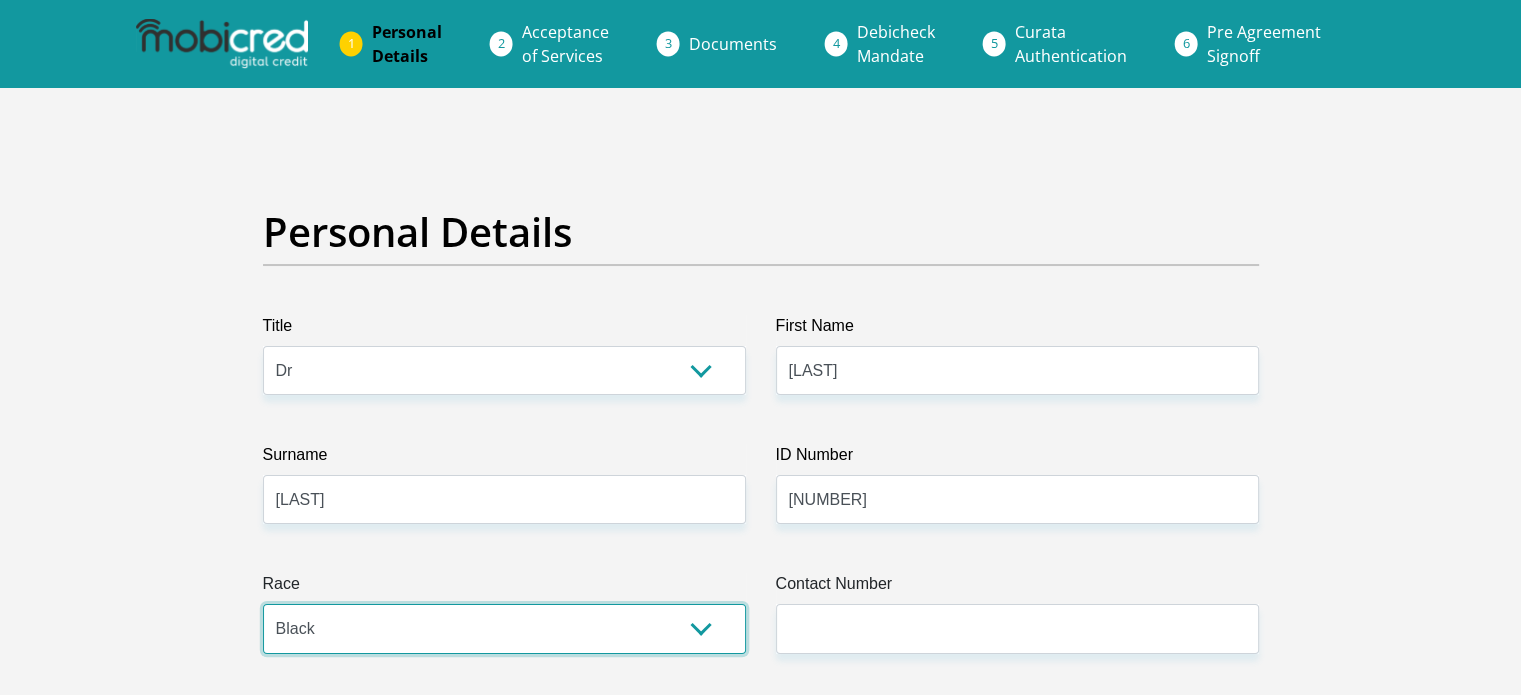 click on "Black
Coloured
Indian
White
Other" at bounding box center (504, 628) 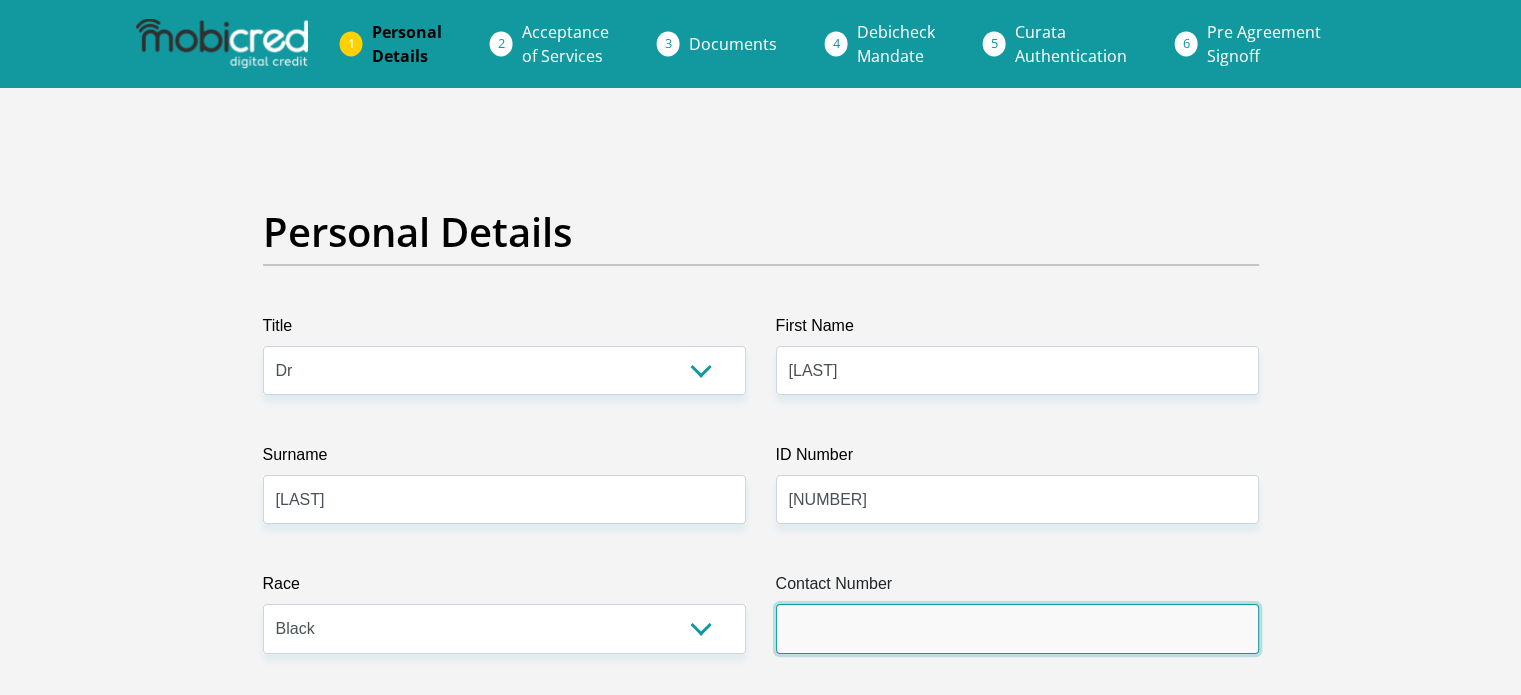 click on "Contact Number" at bounding box center (1017, 628) 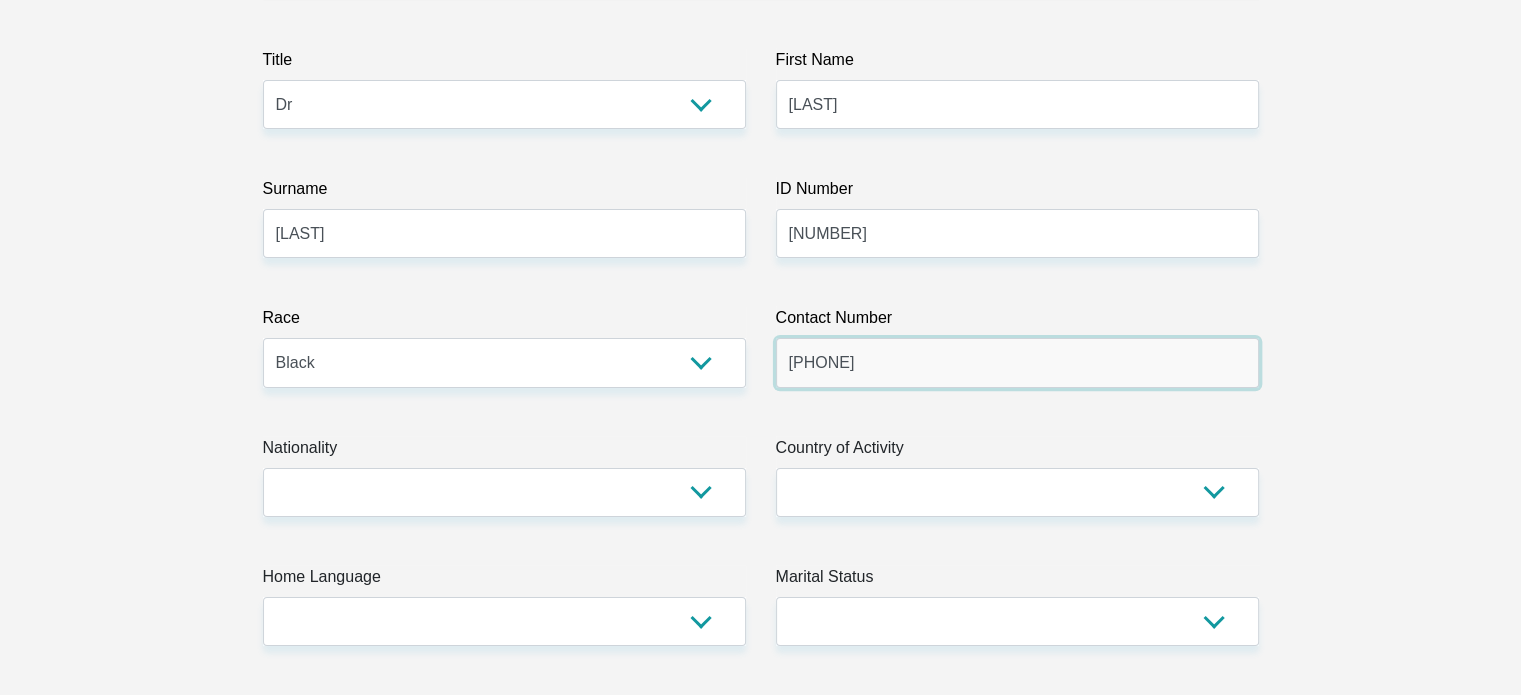 scroll, scrollTop: 346, scrollLeft: 0, axis: vertical 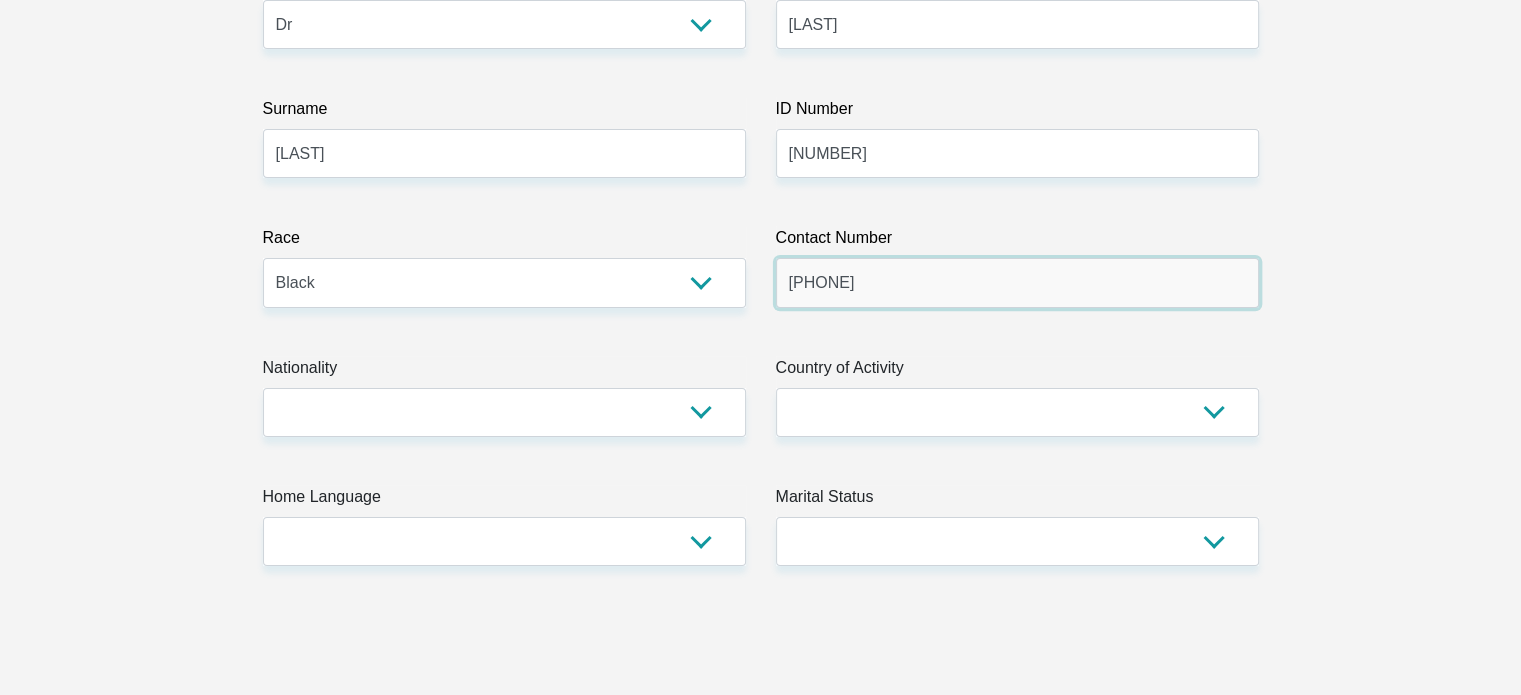 type on "[PHONE]" 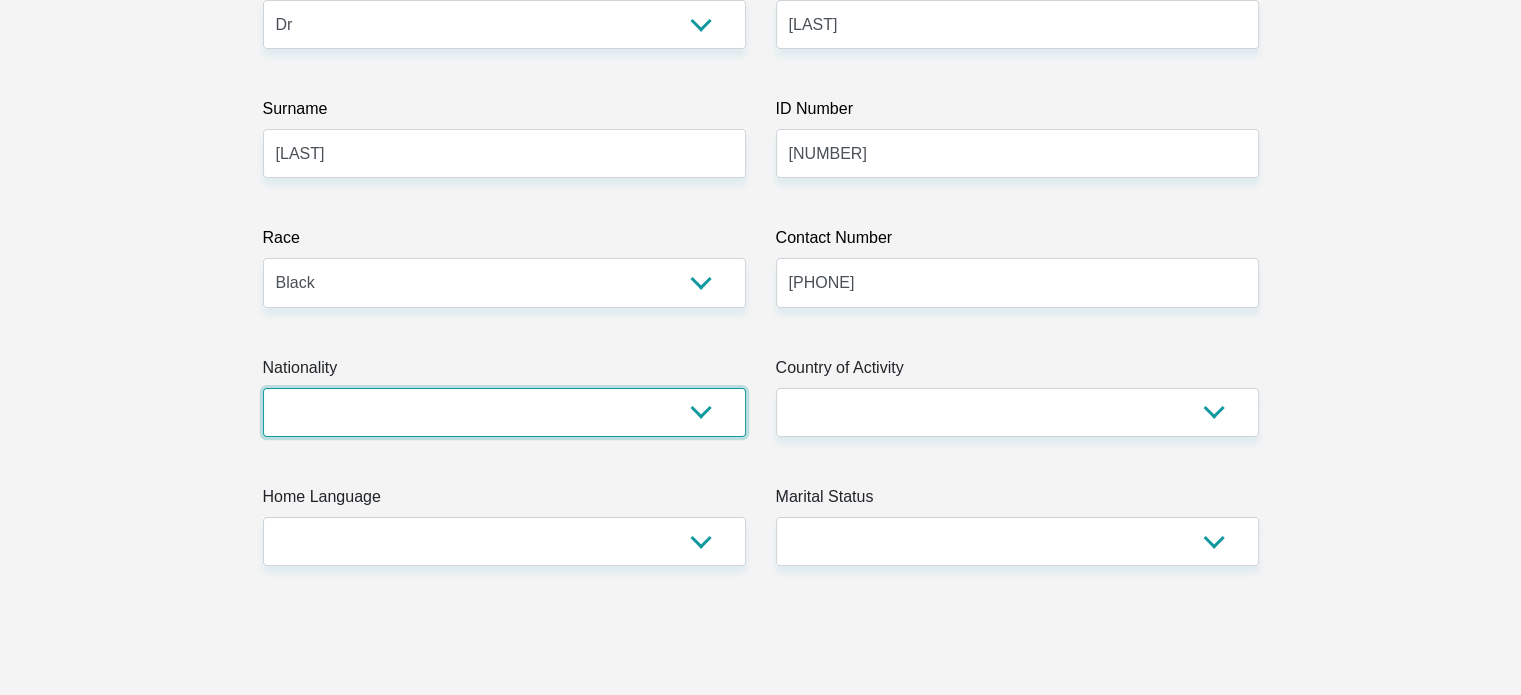 click on "South Africa
Afghanistan
Aland Islands
Albania
Algeria
America Samoa
American Virgin Islands
Andorra
Angola
Anguilla
Antarctica
Antigua and Barbuda
Argentina
Armenia
Aruba
Ascension Island
Australia
Austria
Azerbaijan
Bahamas
Bahrain
Bangladesh
Barbados
Chad" at bounding box center [504, 412] 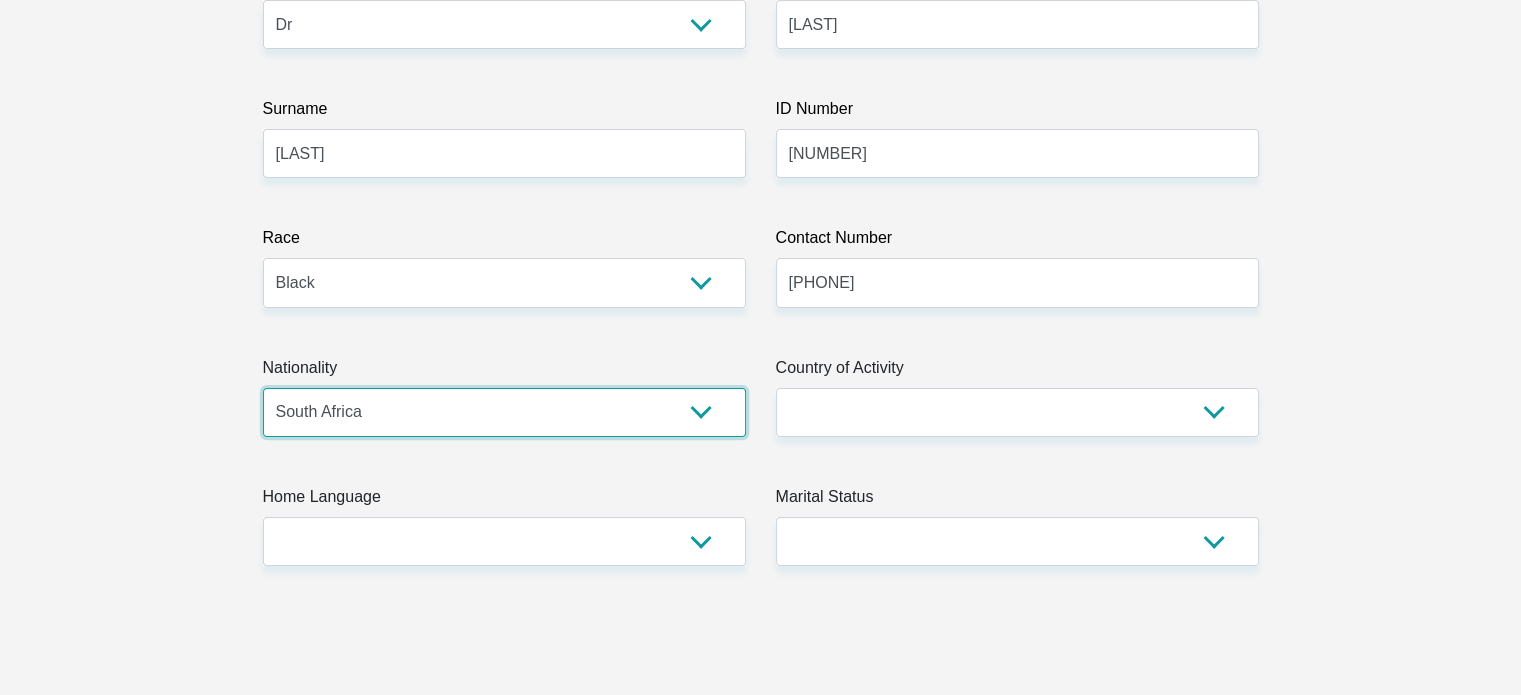 click on "South Africa
Afghanistan
Aland Islands
Albania
Algeria
America Samoa
American Virgin Islands
Andorra
Angola
Anguilla
Antarctica
Antigua and Barbuda
Argentina
Armenia
Aruba
Ascension Island
Australia
Austria
Azerbaijan
Bahamas
Bahrain
Bangladesh
Barbados
Chad" at bounding box center [504, 412] 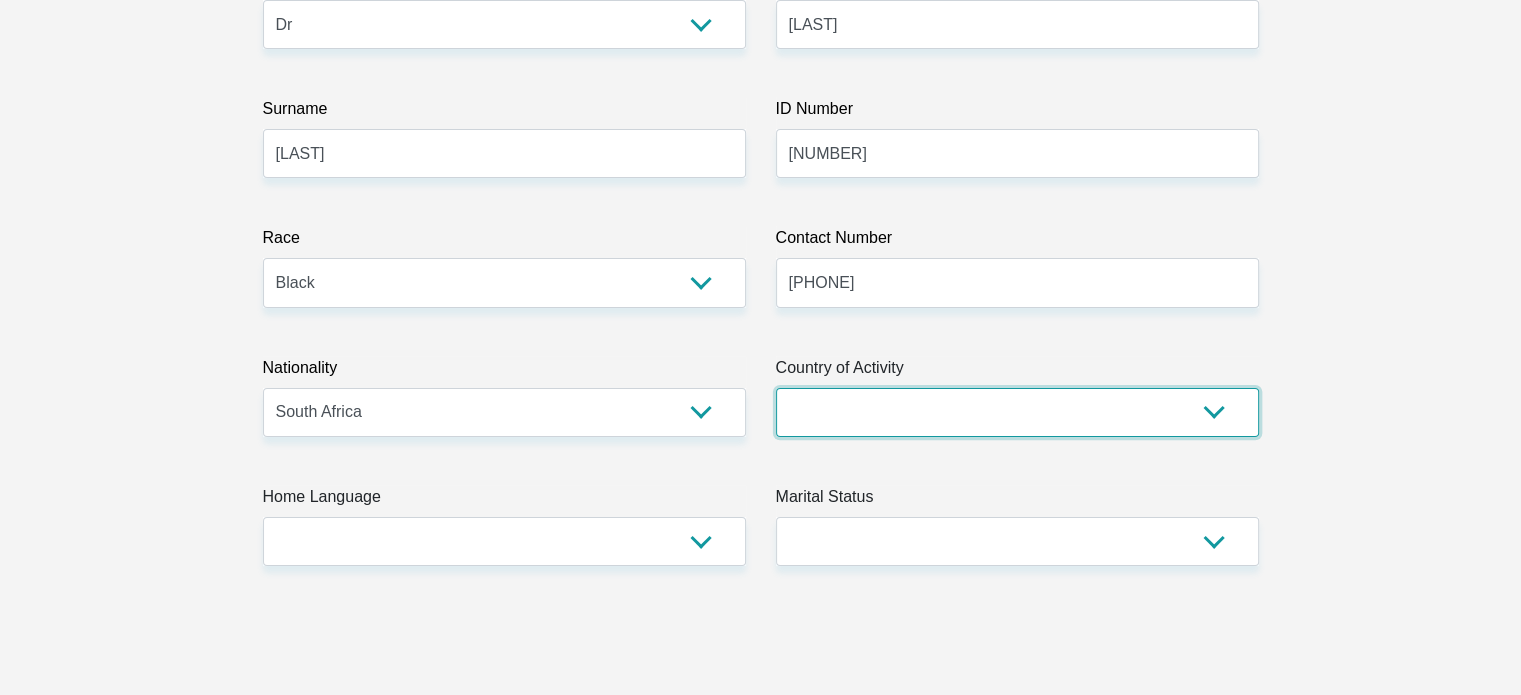 click on "South Africa
Afghanistan
Aland Islands
Albania
Algeria
America Samoa
American Virgin Islands
Andorra
Angola
Anguilla
Antarctica
Antigua and Barbuda
Argentina
Armenia
Aruba
Ascension Island
Australia
Austria
Azerbaijan
Chad" at bounding box center [1017, 412] 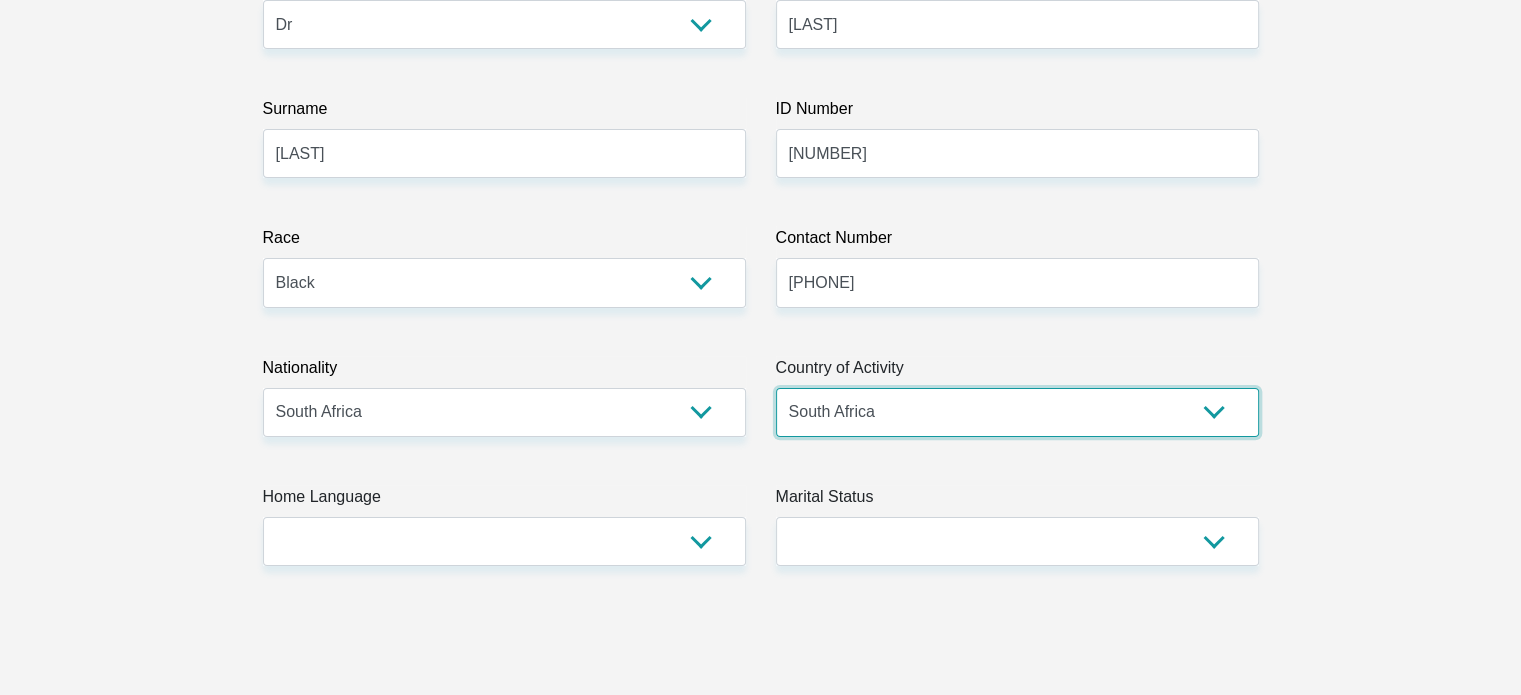 click on "South Africa
Afghanistan
Aland Islands
Albania
Algeria
America Samoa
American Virgin Islands
Andorra
Angola
Anguilla
Antarctica
Antigua and Barbuda
Argentina
Armenia
Aruba
Ascension Island
Australia
Austria
Azerbaijan
Chad" at bounding box center [1017, 412] 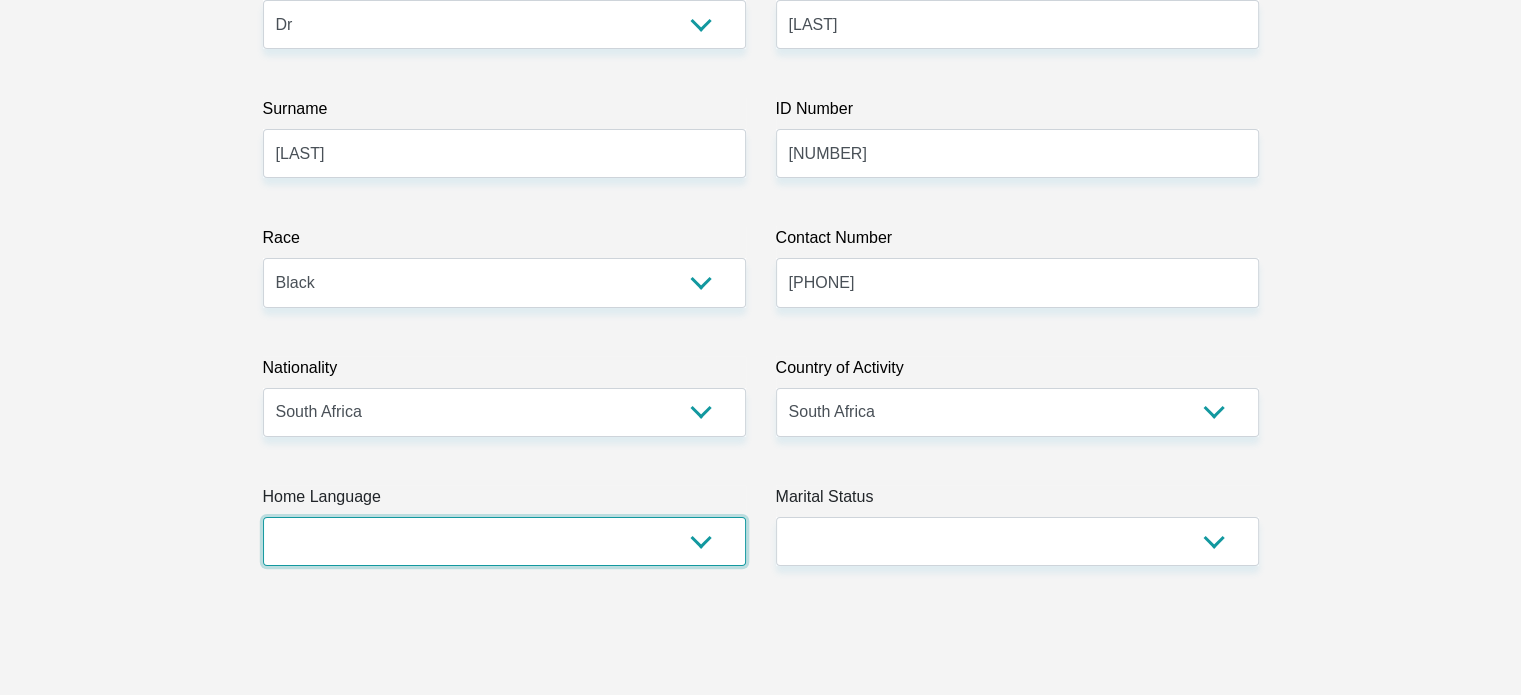 click on "Afrikaans
English
Sepedi
South Ndebele
Southern Sotho
Swati
Tsonga
Tswana
Venda
Xhosa
Zulu
Other" at bounding box center (504, 541) 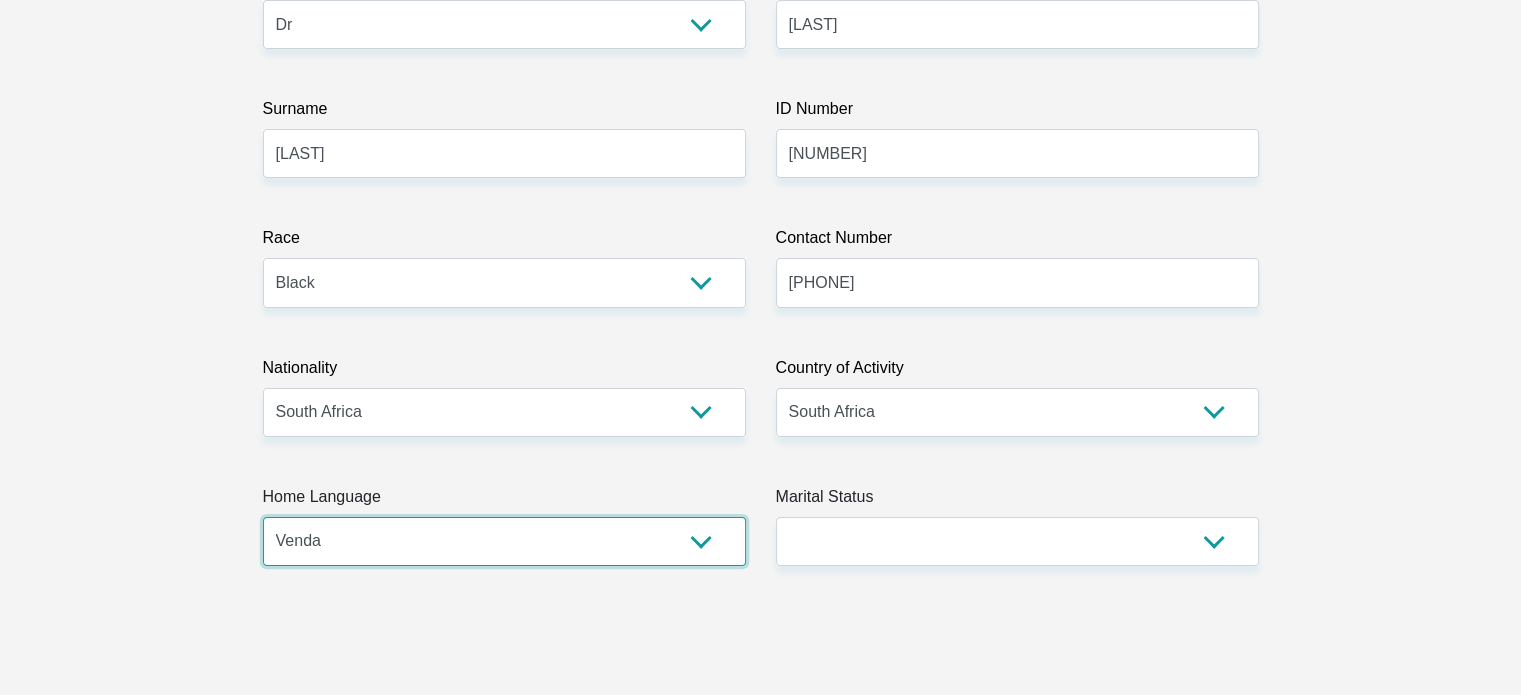 click on "Afrikaans
English
Sepedi
South Ndebele
Southern Sotho
Swati
Tsonga
Tswana
Venda
Xhosa
Zulu
Other" at bounding box center (504, 541) 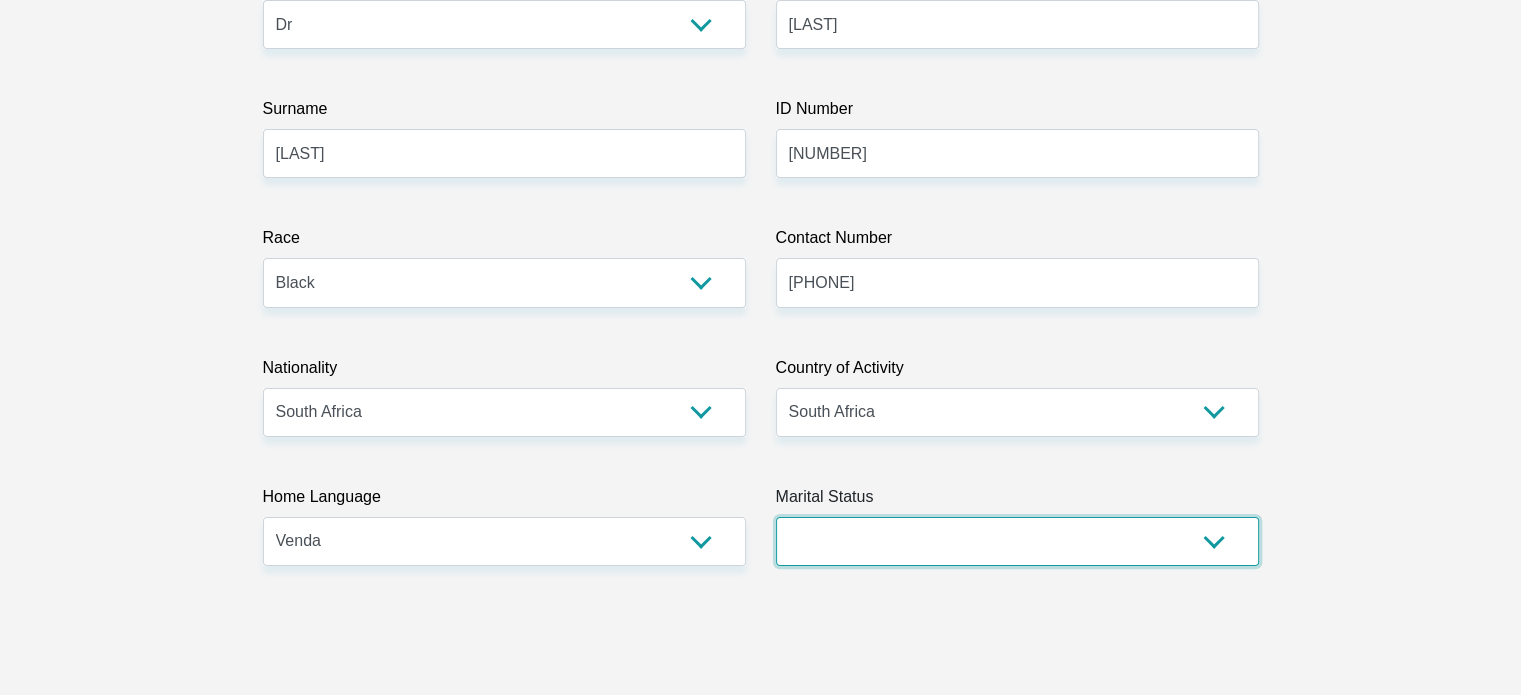 click on "Married ANC
Single
Divorced
Widowed
Married COP or Customary Law" at bounding box center (1017, 541) 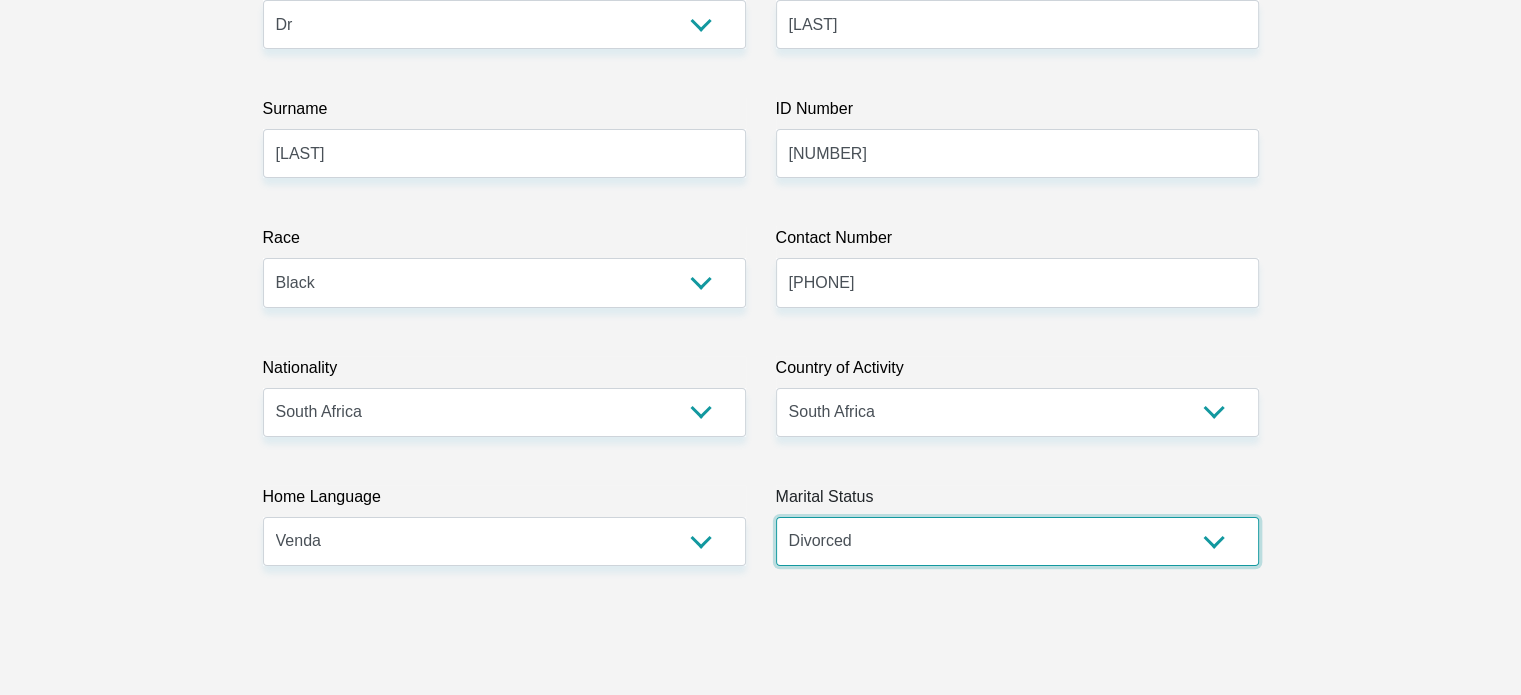 click on "Married ANC
Single
Divorced
Widowed
Married COP or Customary Law" at bounding box center [1017, 541] 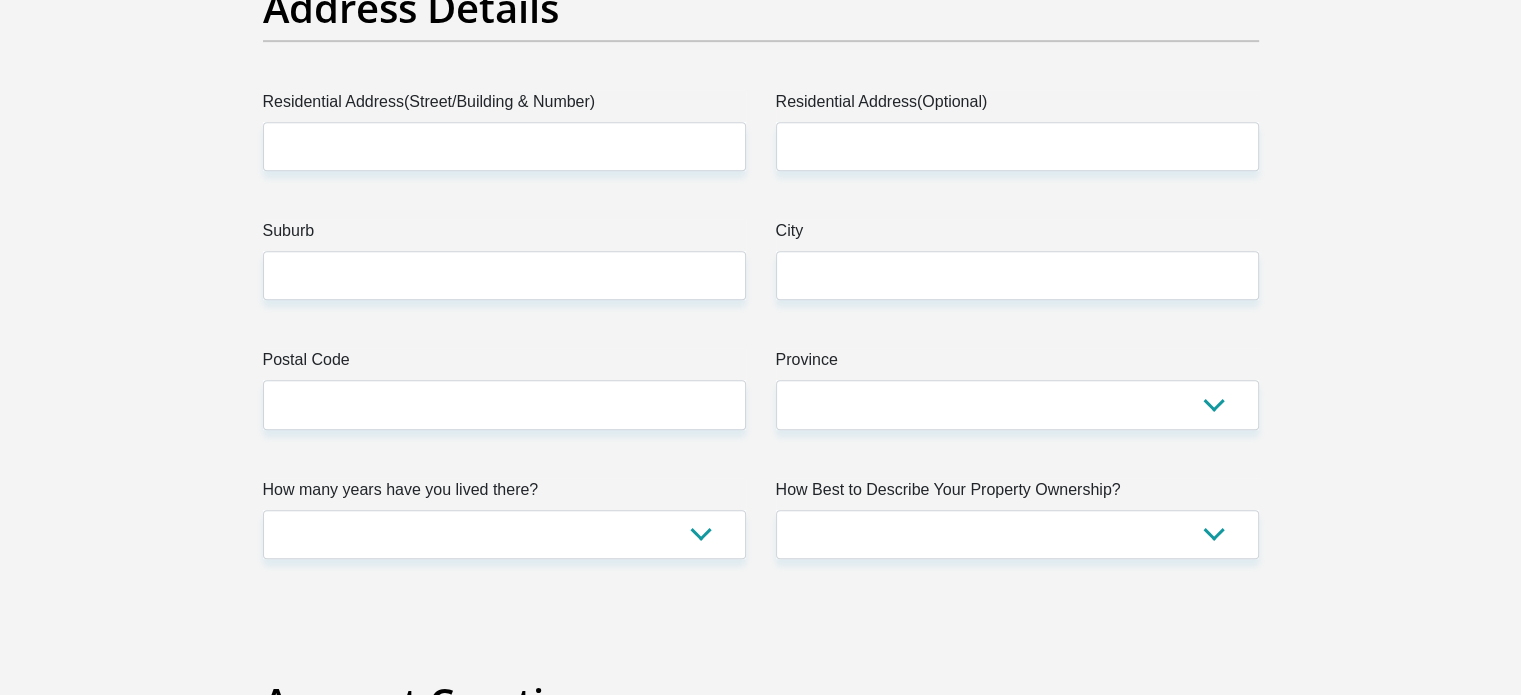 scroll, scrollTop: 954, scrollLeft: 0, axis: vertical 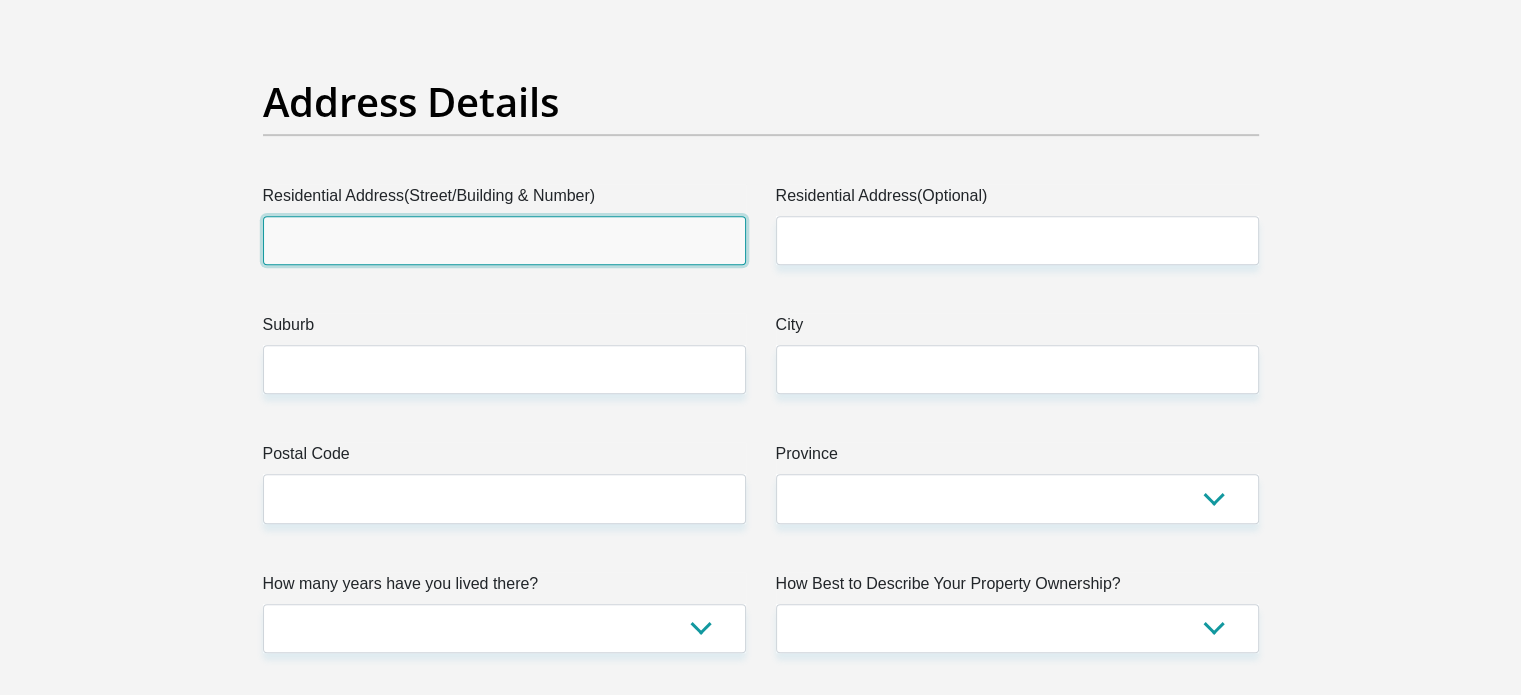 click on "Residential Address(Street/Building & Number)" at bounding box center (504, 240) 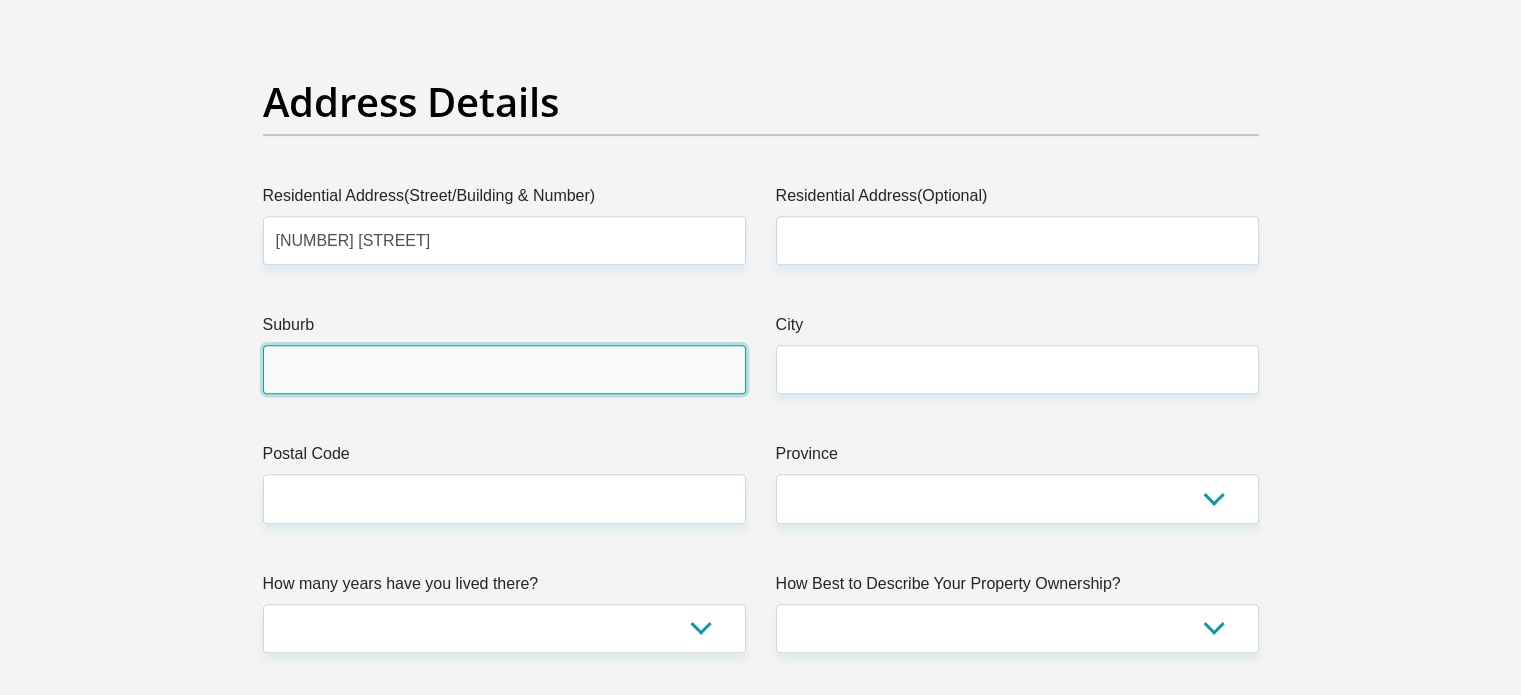 type on "East London" 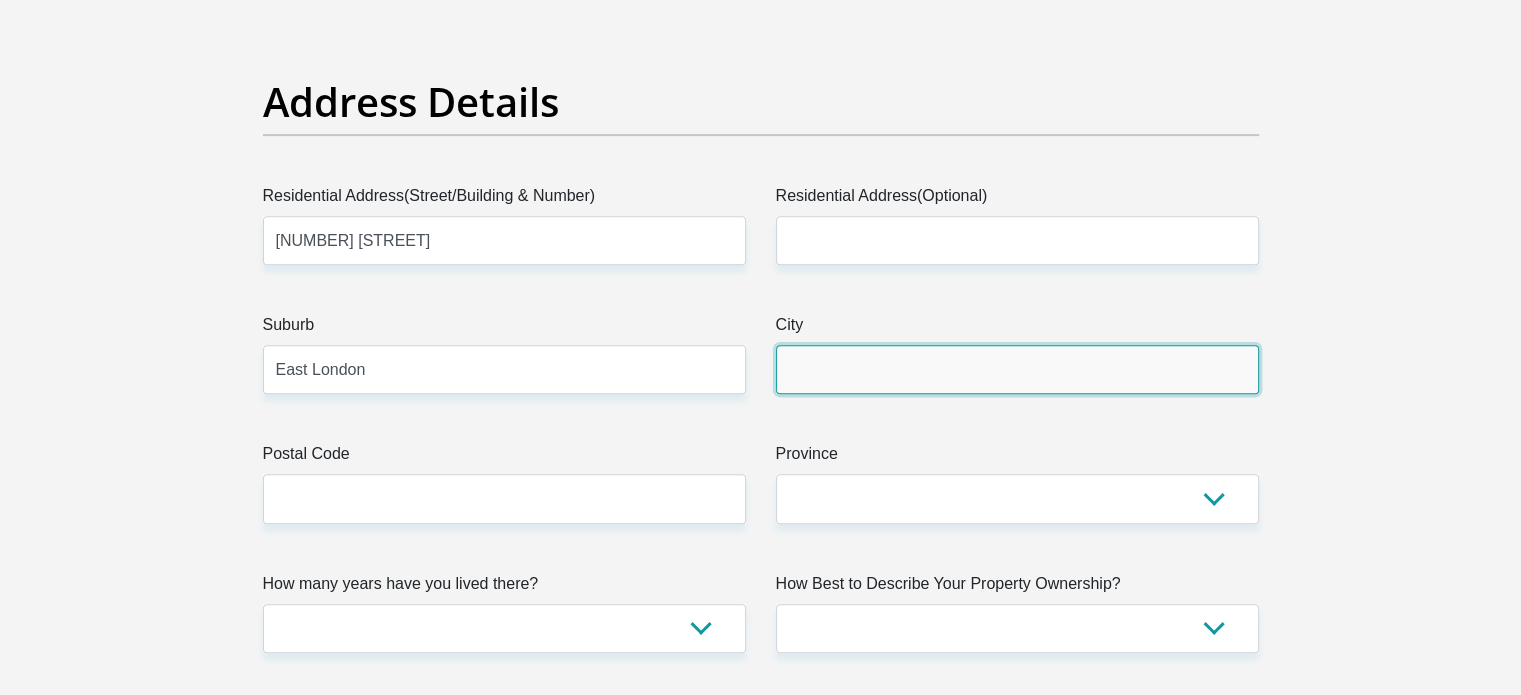 type on "East London" 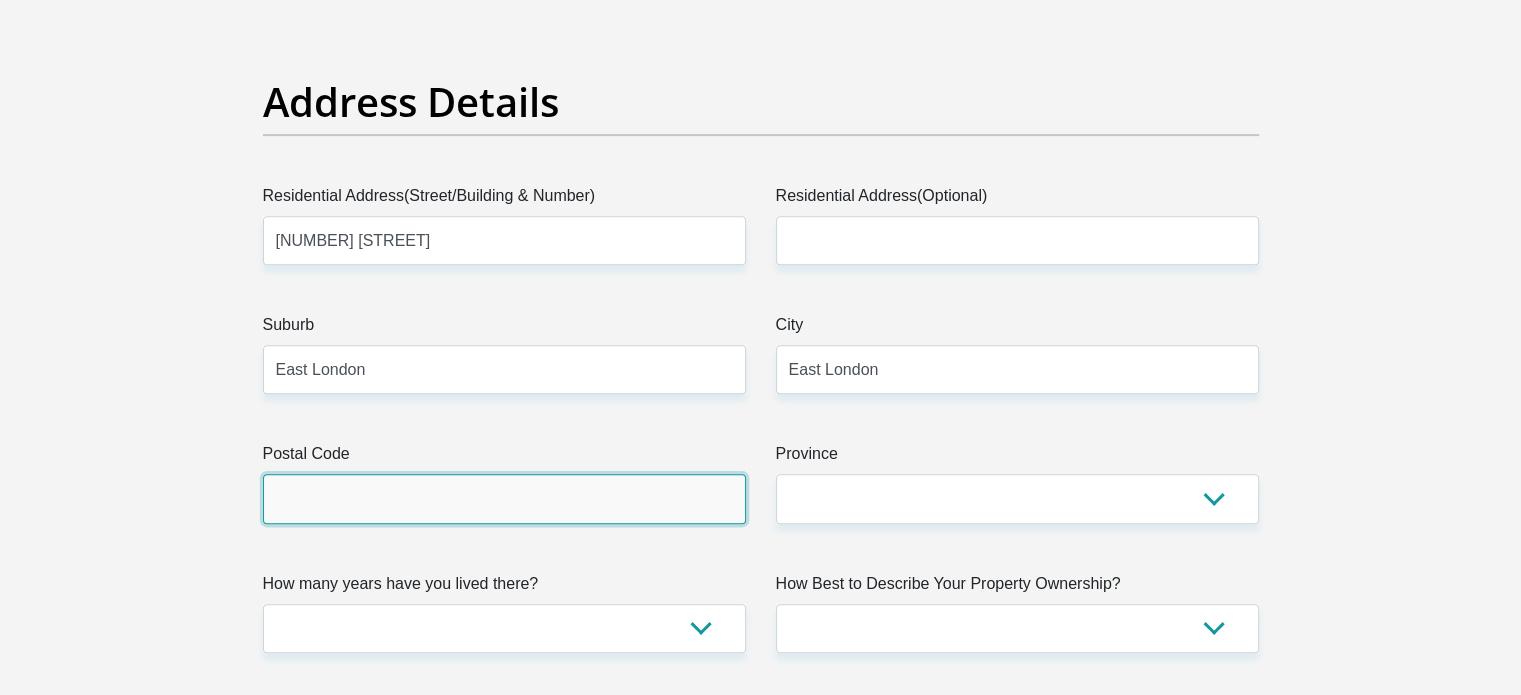type on "5241" 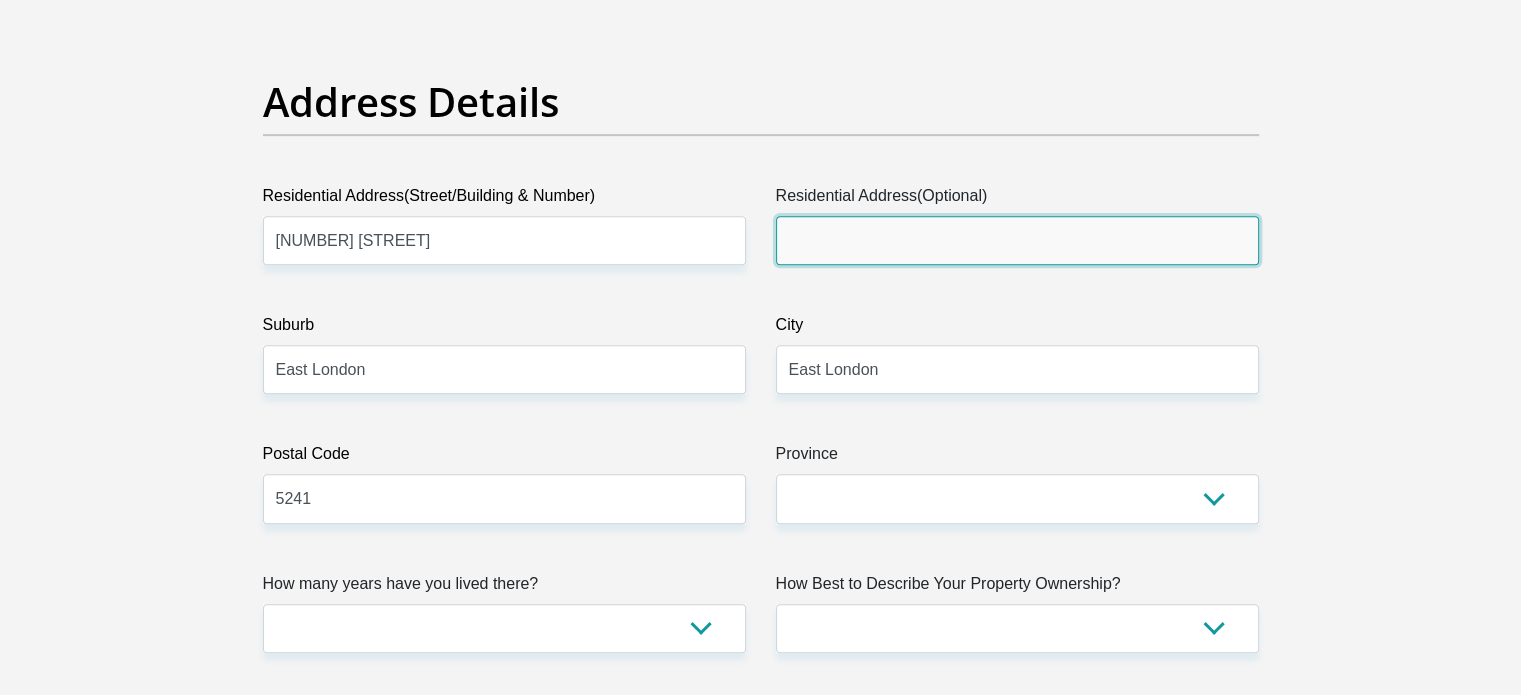 click on "Residential Address(Optional)" at bounding box center [1017, 240] 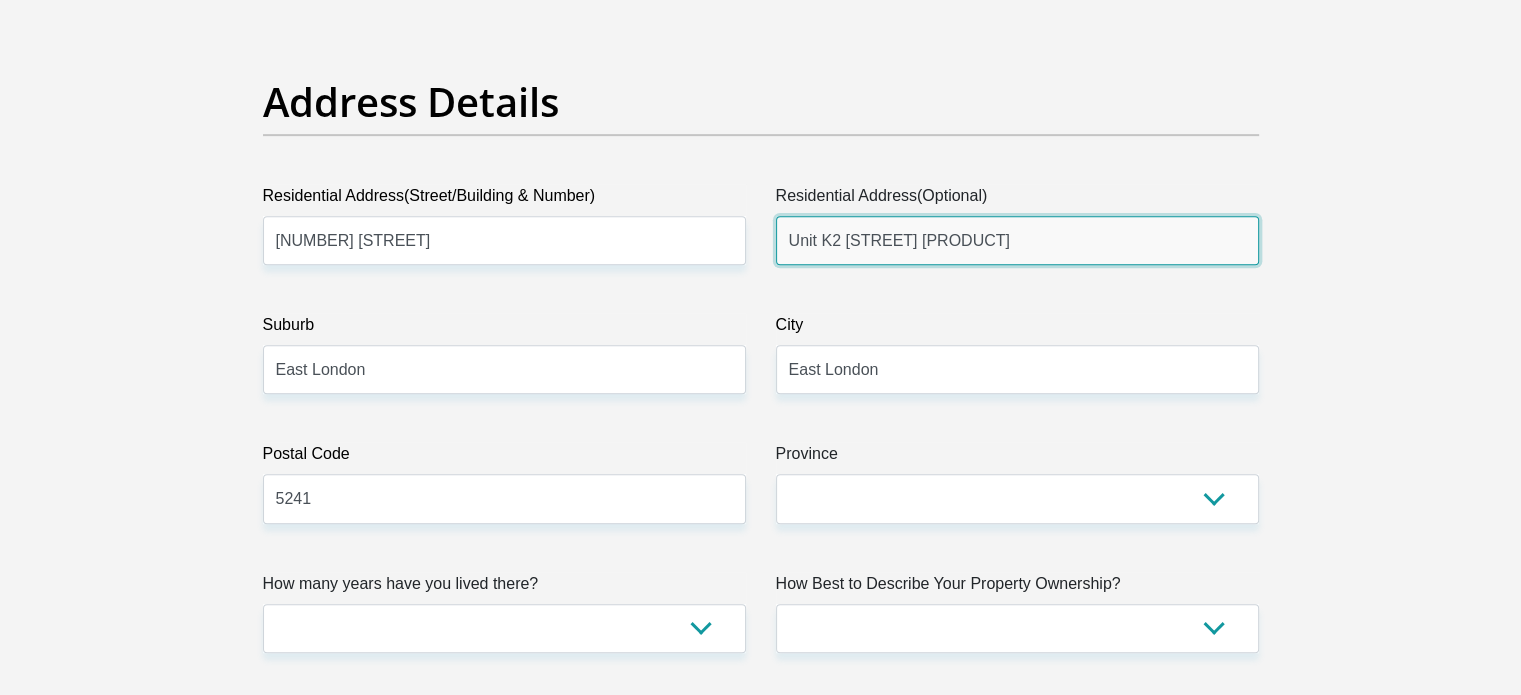 type on "Unit K2 [STREET] [PRODUCT]" 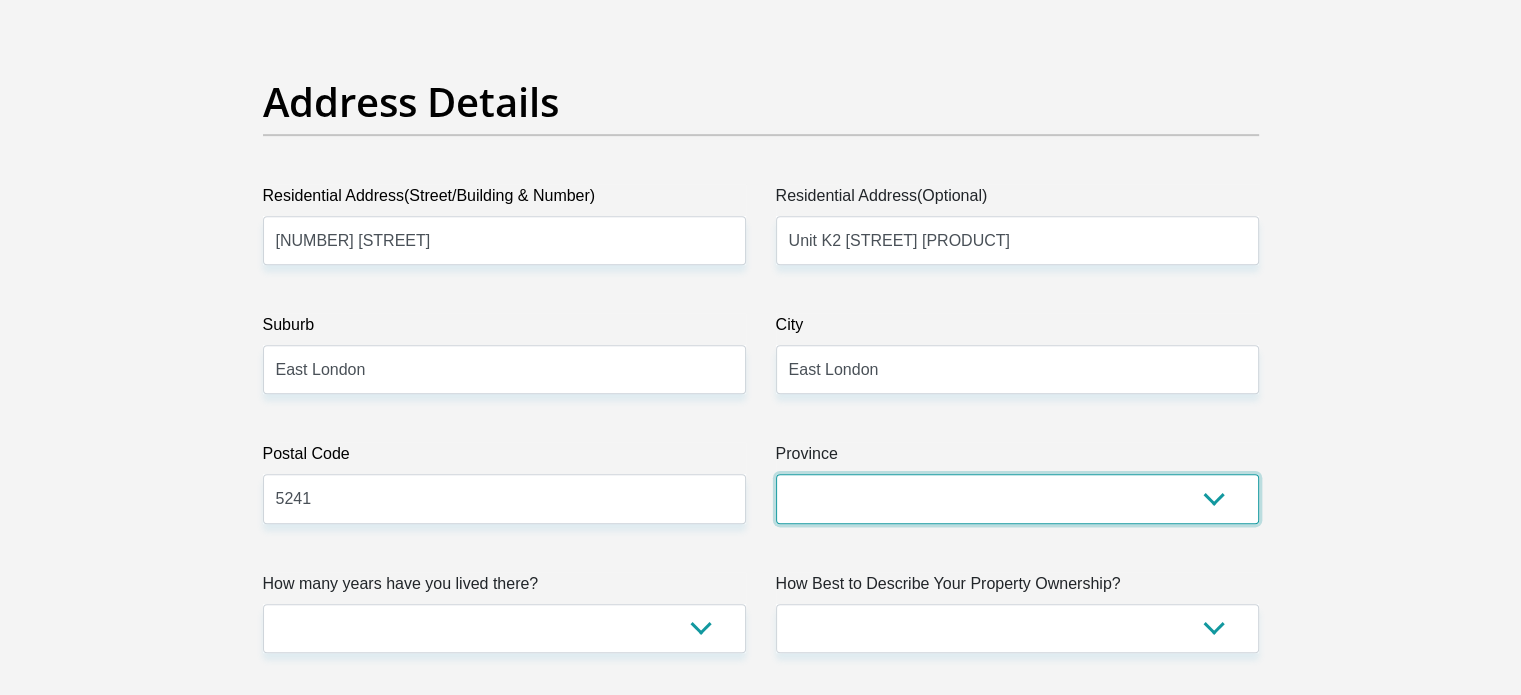 click on "Eastern Cape
Free State
Gauteng
KwaZulu-Natal
Limpopo
Mpumalanga
Northern Cape
North West
Western Cape" at bounding box center (1017, 498) 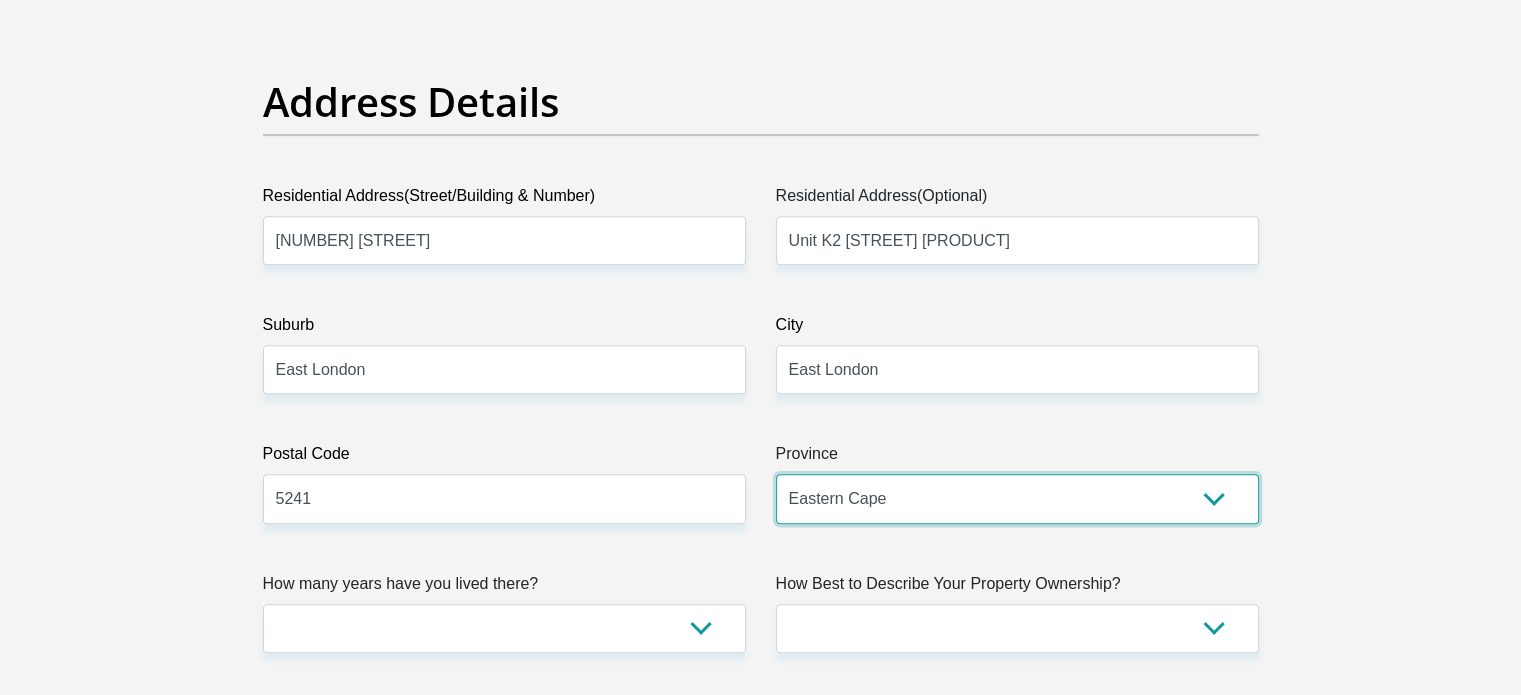 click on "Eastern Cape
Free State
Gauteng
KwaZulu-Natal
Limpopo
Mpumalanga
Northern Cape
North West
Western Cape" at bounding box center [1017, 498] 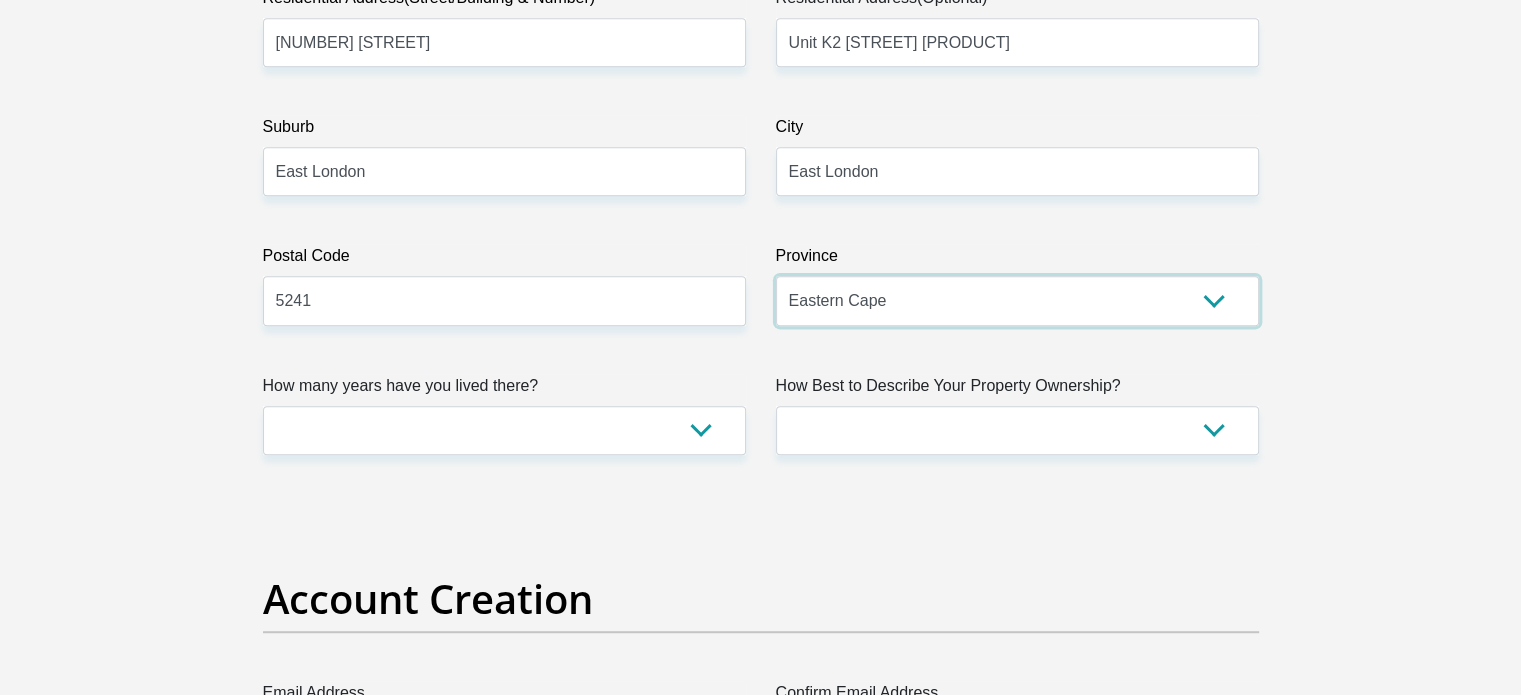 scroll, scrollTop: 1154, scrollLeft: 0, axis: vertical 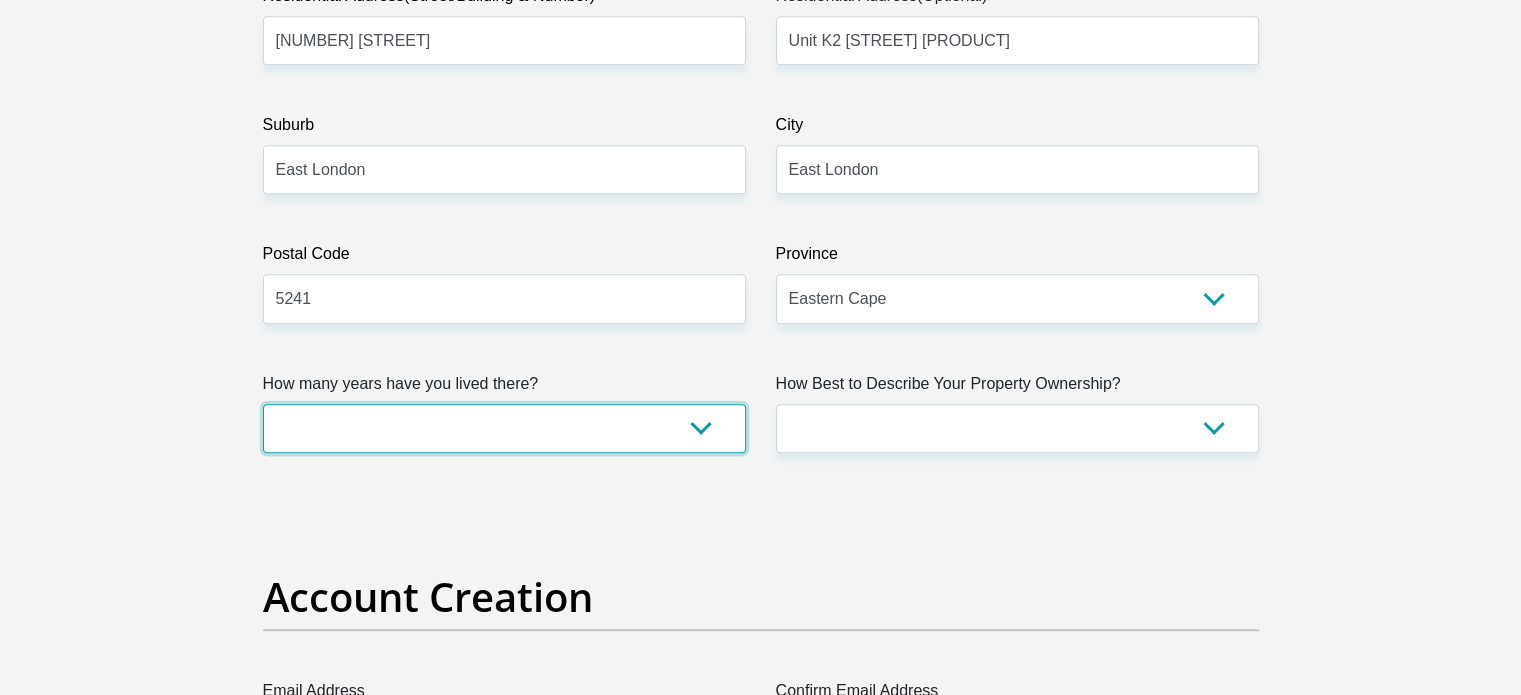 click on "less than 1 year
1-3 years
3-5 years
5+ years" at bounding box center (504, 428) 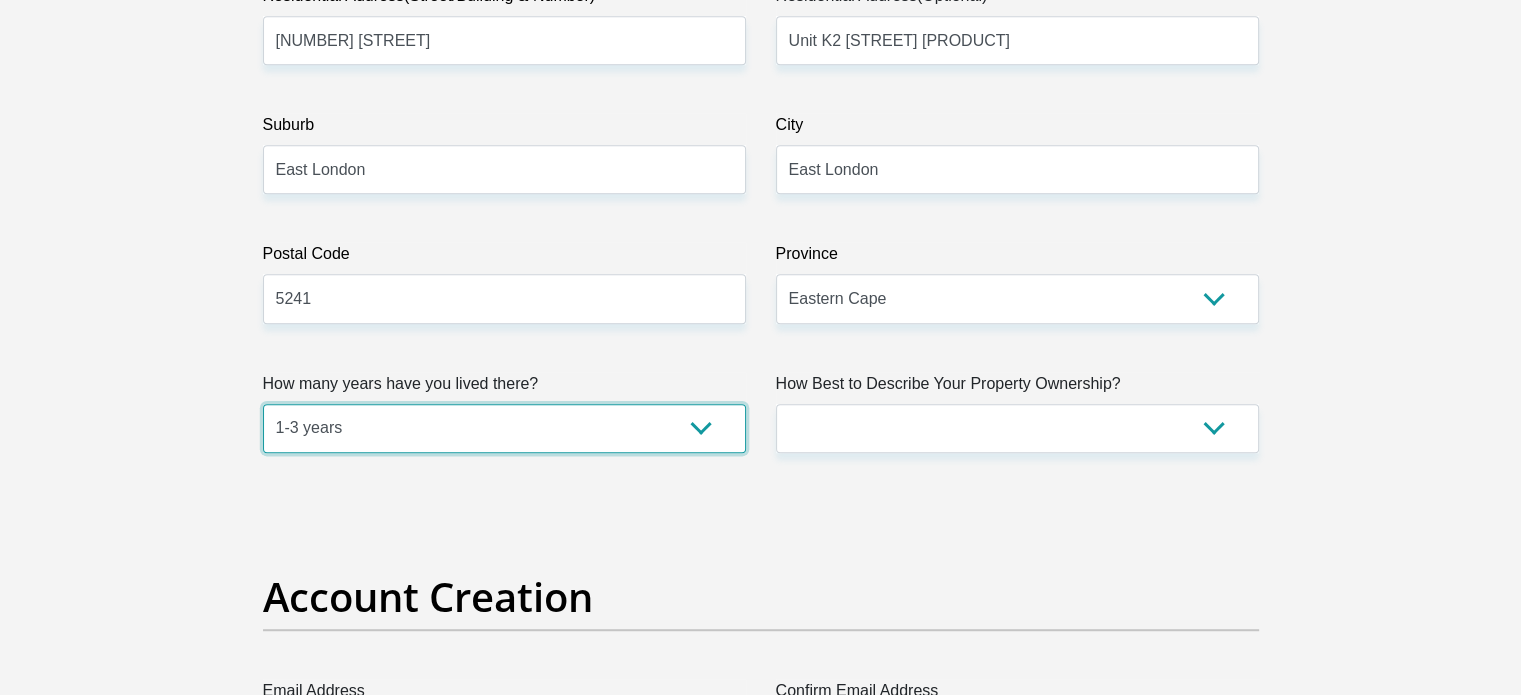 click on "less than 1 year
1-3 years
3-5 years
5+ years" at bounding box center (504, 428) 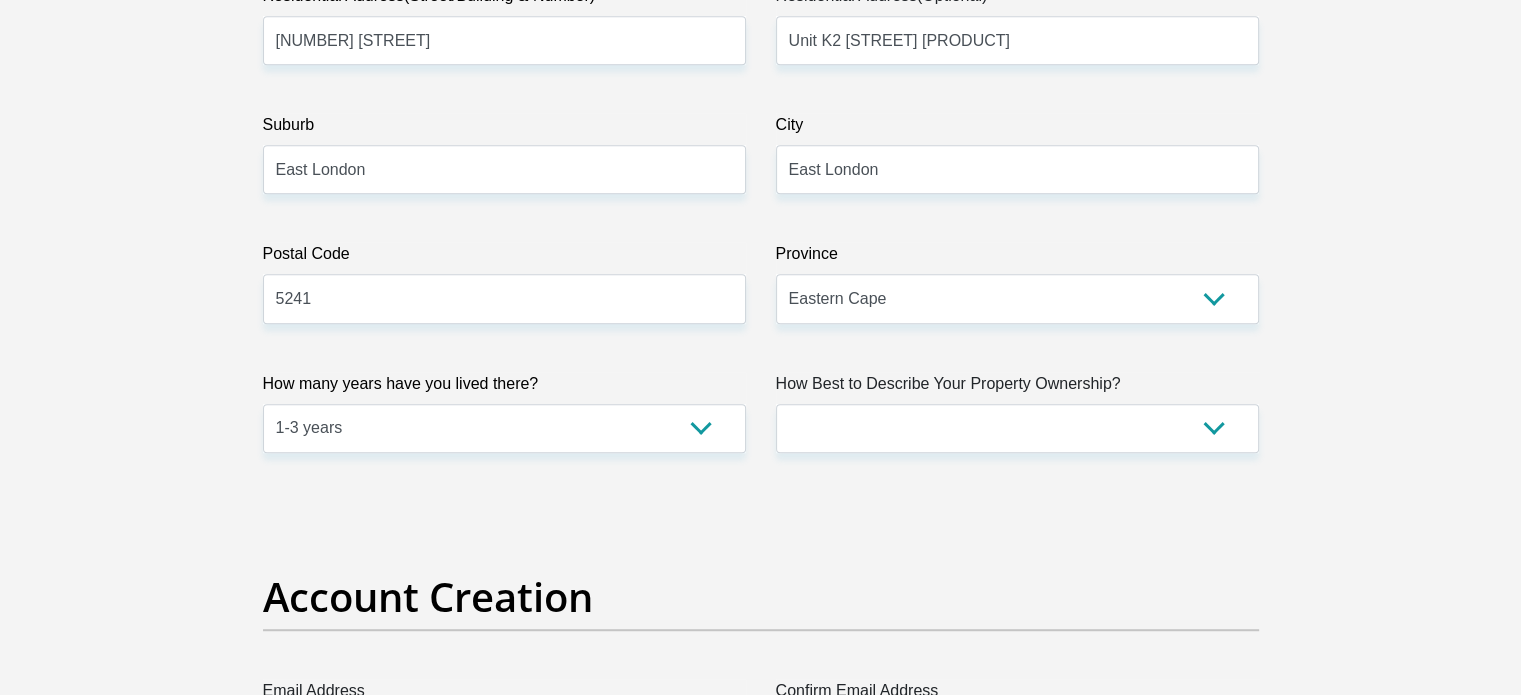 click on "Title
Mr
Ms
Mrs
Dr
Other
First Name
[FIRST]
Surname
[LAST]
ID Number
[ID NUMBER]
Please input valid ID number
Race
Black
Coloured
Indian
White
Other
Contact Number
[PHONE]
Please input valid contact number
Nationality
South Africa
Afghanistan
Aland Islands  Albania" at bounding box center (761, 2413) 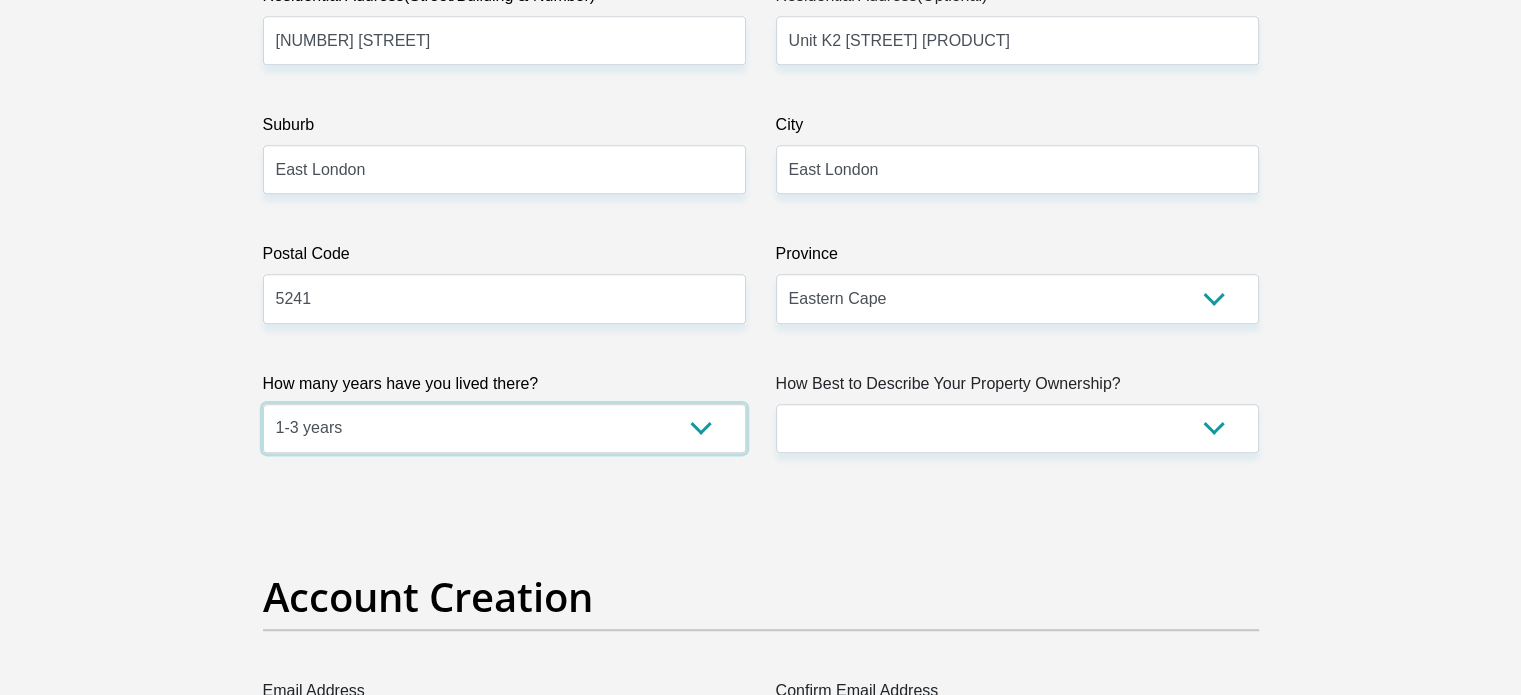 click on "less than 1 year
1-3 years
3-5 years
5+ years" at bounding box center (504, 428) 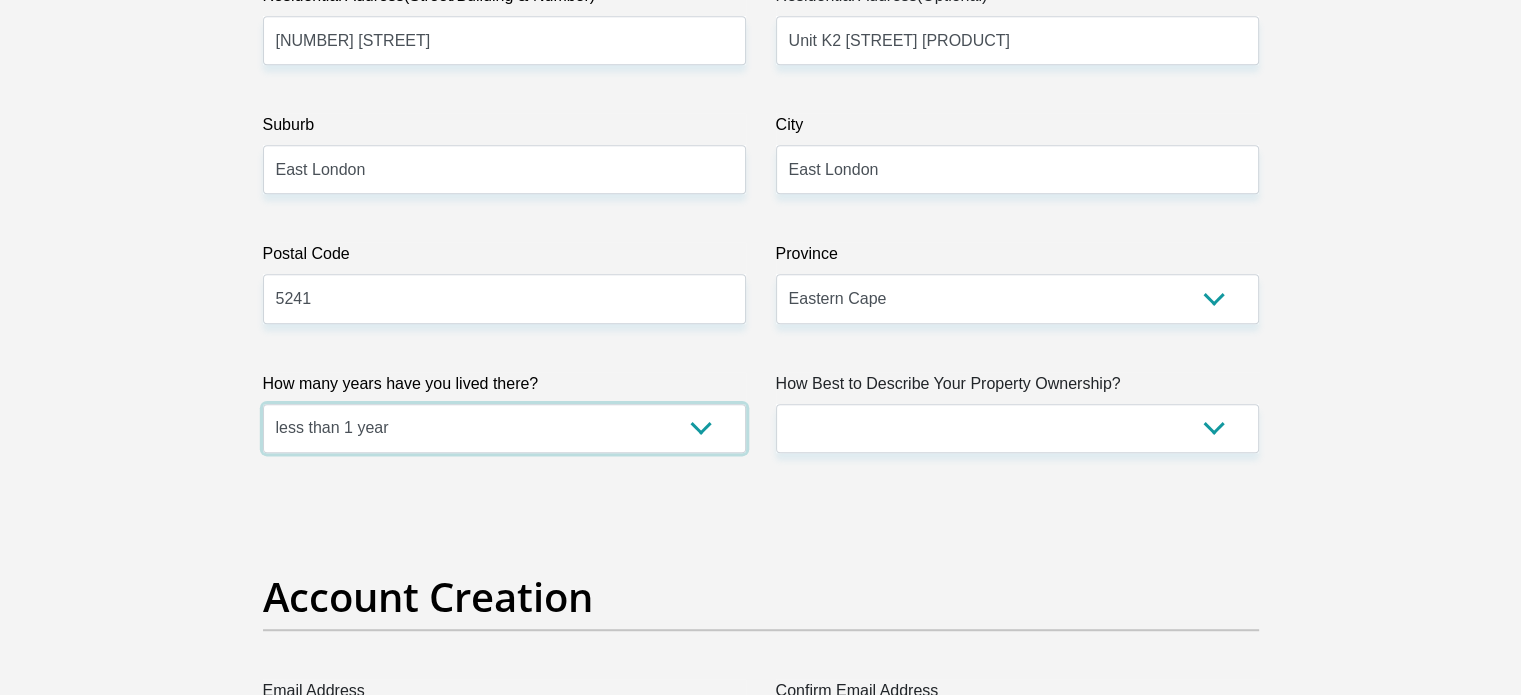 click on "less than 1 year
1-3 years
3-5 years
5+ years" at bounding box center [504, 428] 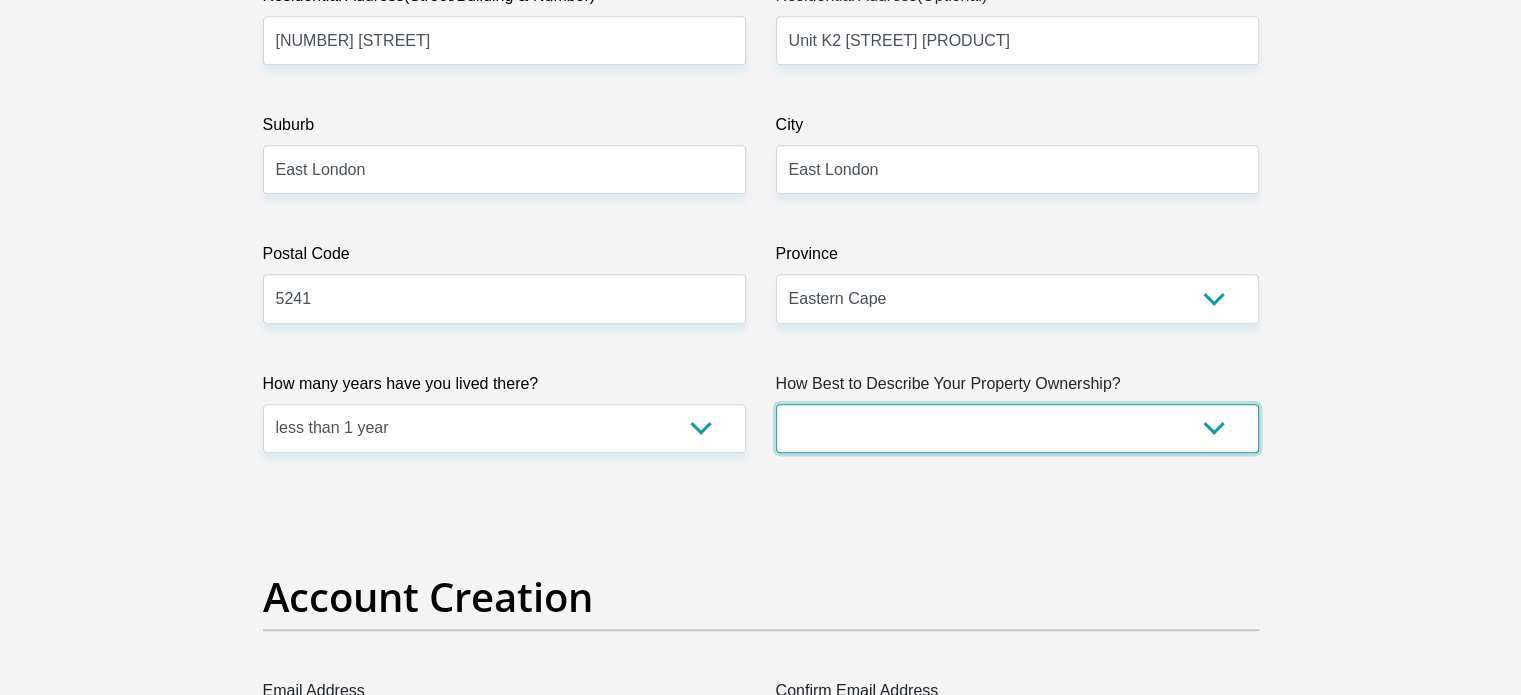click on "Owned
Rented
Family Owned
Company Dwelling" at bounding box center (1017, 428) 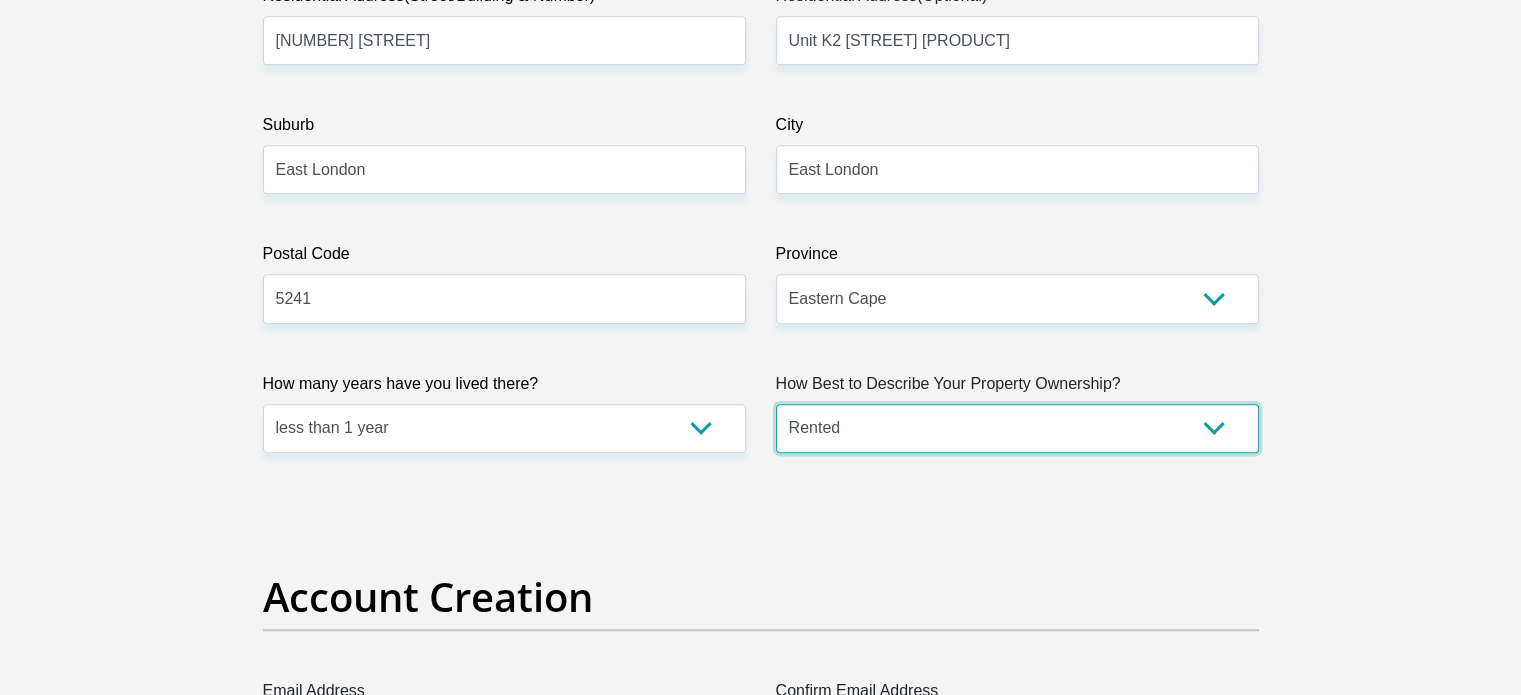 click on "Owned
Rented
Family Owned
Company Dwelling" at bounding box center (1017, 428) 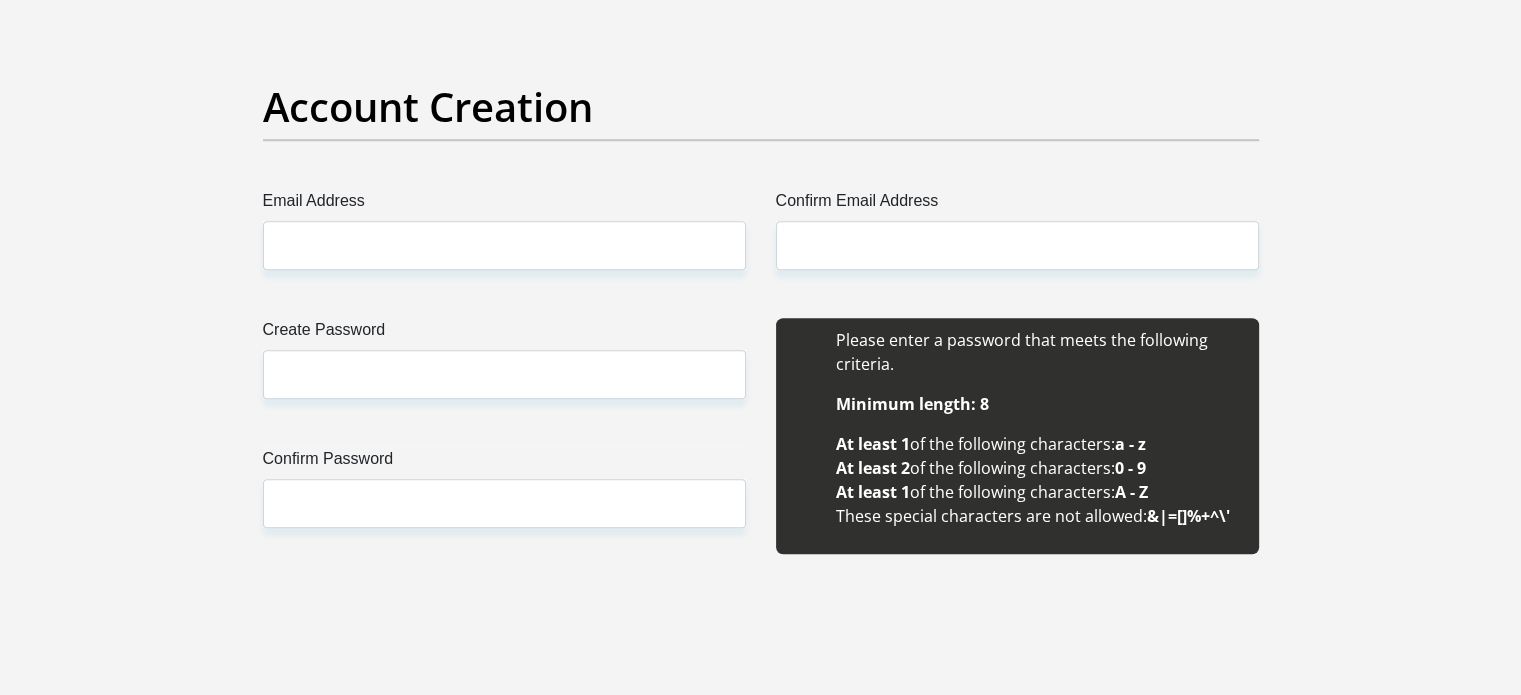 scroll, scrollTop: 1654, scrollLeft: 0, axis: vertical 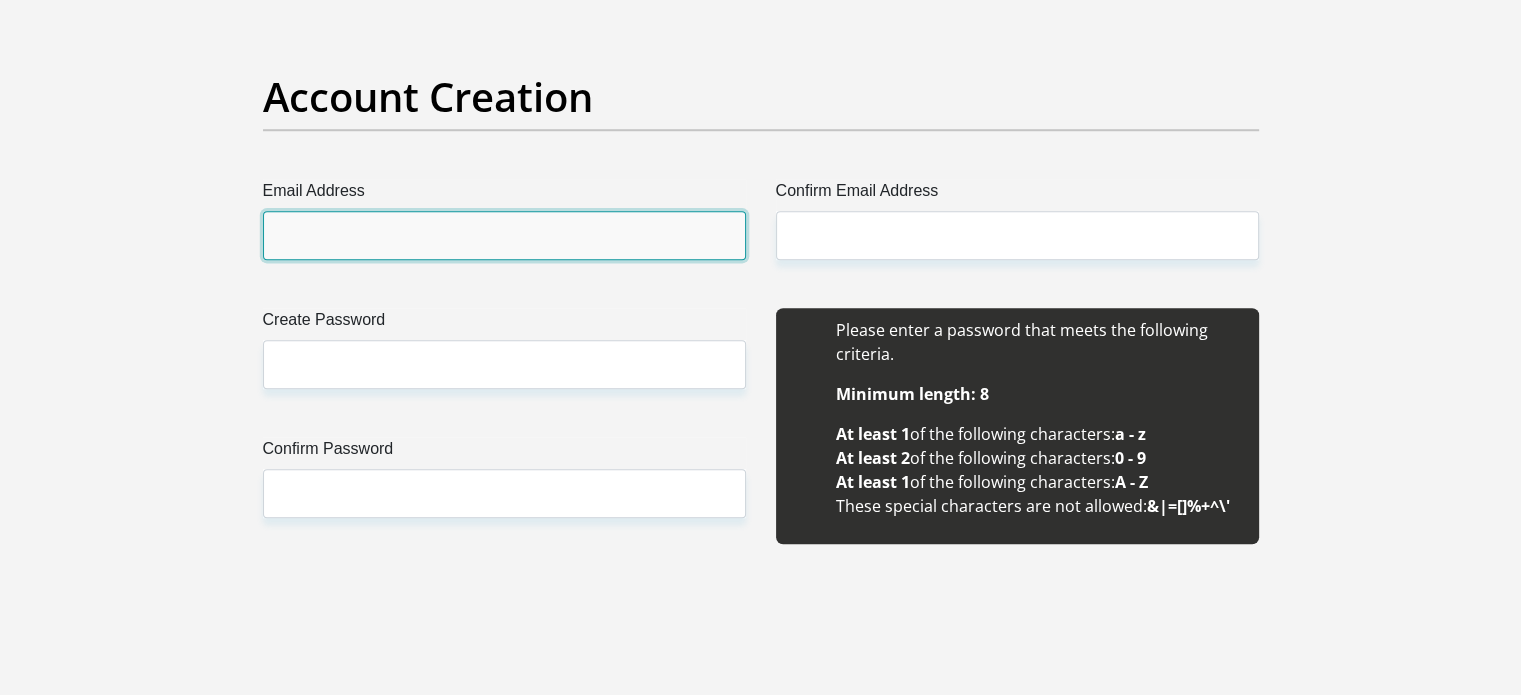 click on "Email Address" at bounding box center (504, 235) 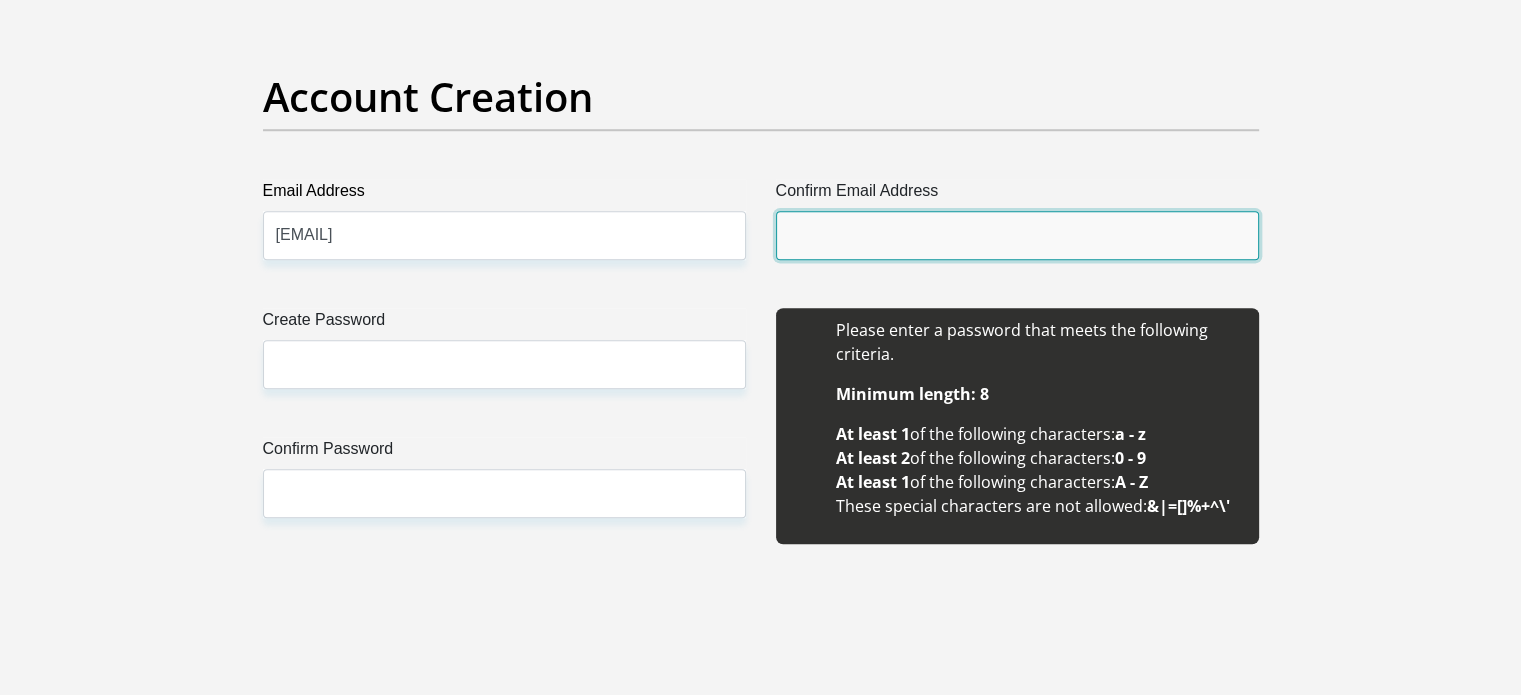 click on "Confirm Email Address" at bounding box center (1017, 235) 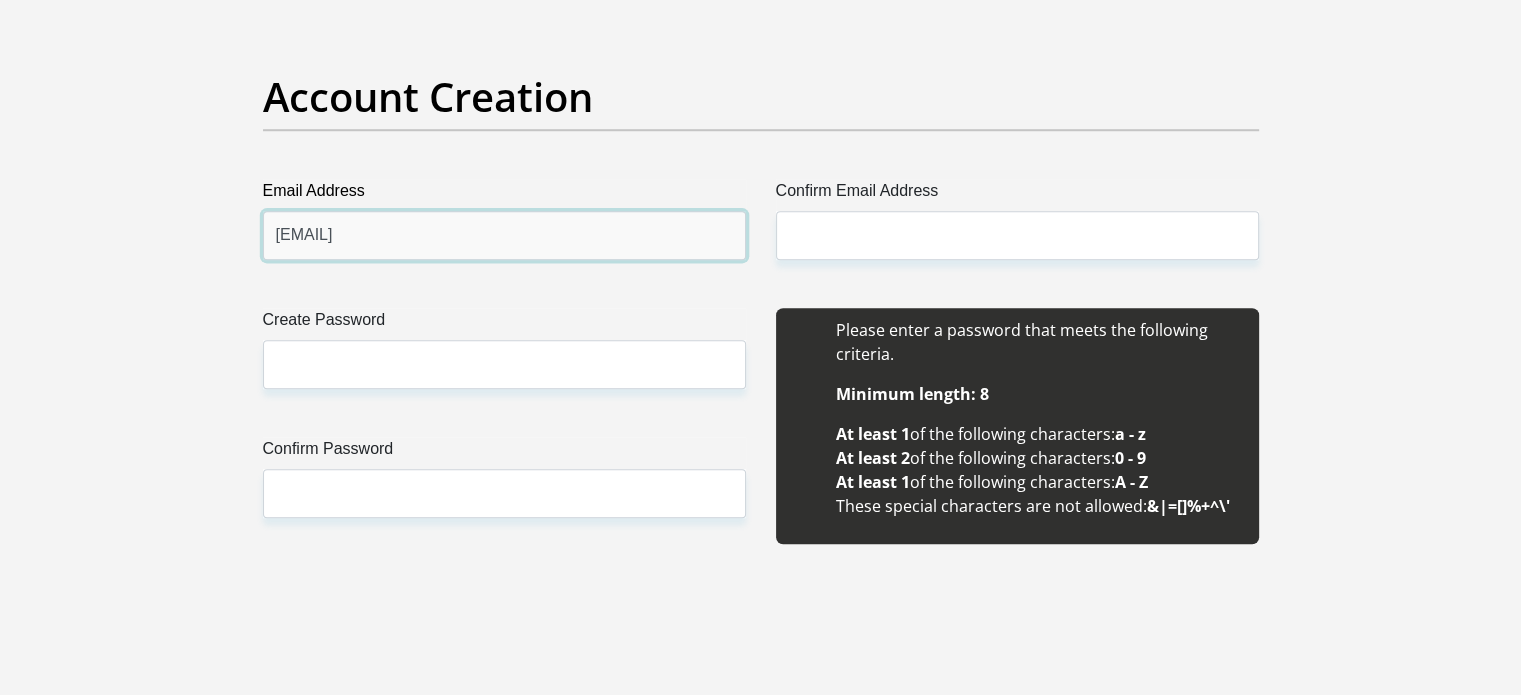 drag, startPoint x: 537, startPoint y: 239, endPoint x: 222, endPoint y: 240, distance: 315.0016 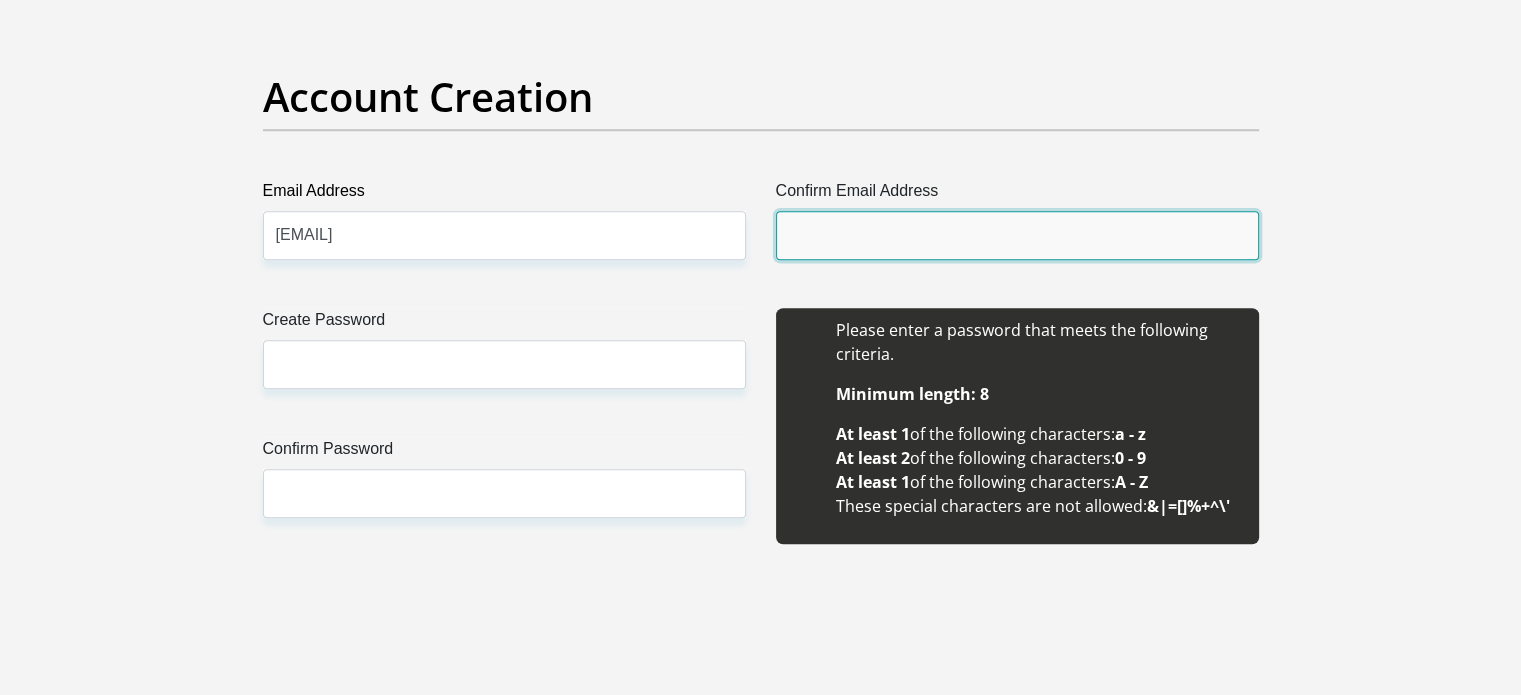 click on "Confirm Email Address" at bounding box center (1017, 235) 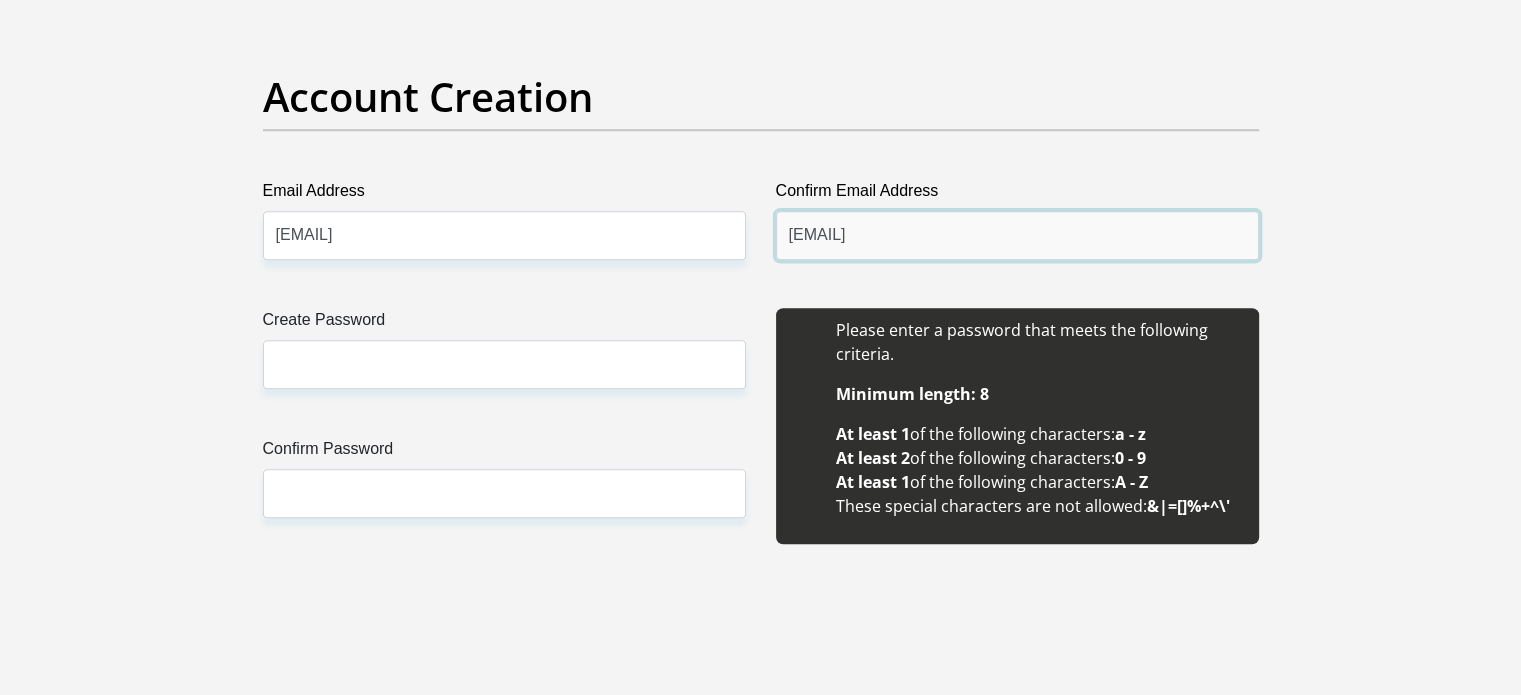 type on "[EMAIL]" 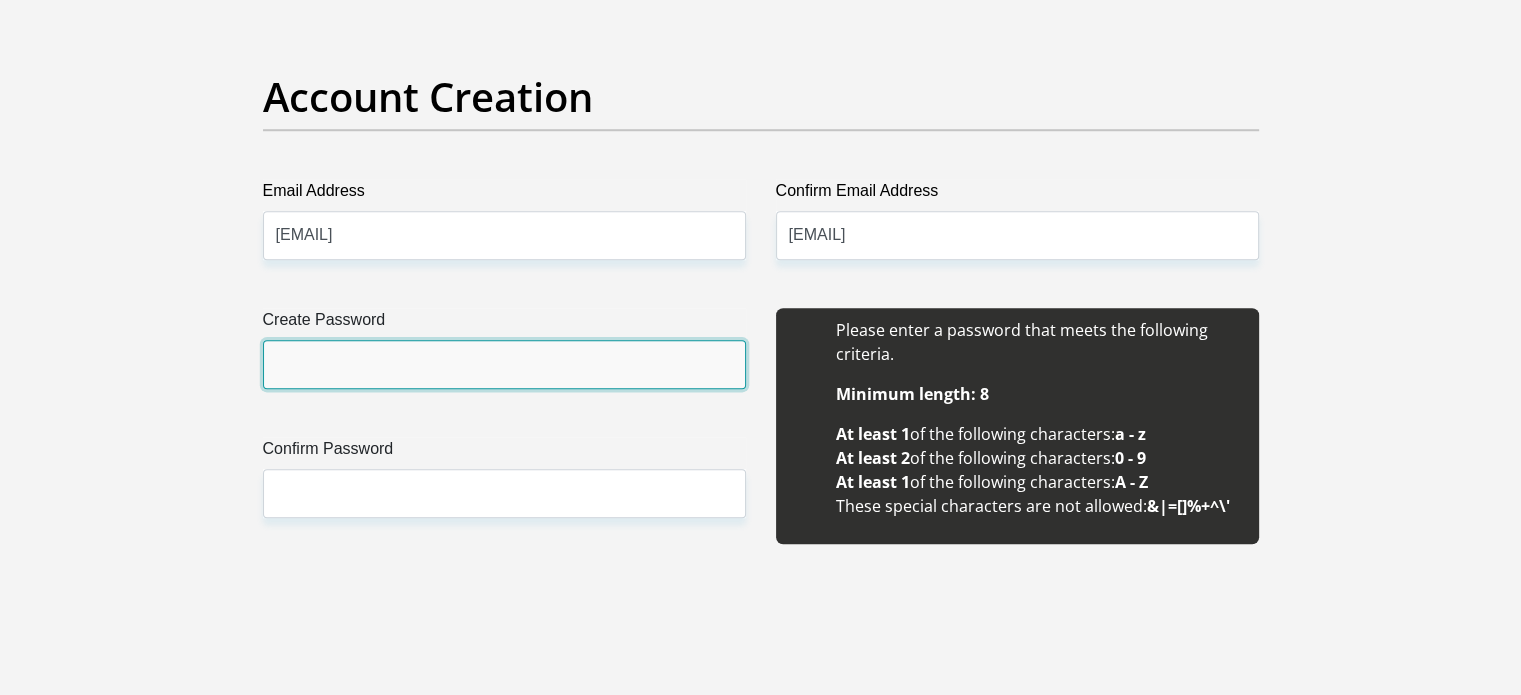 click on "Create Password" at bounding box center (504, 364) 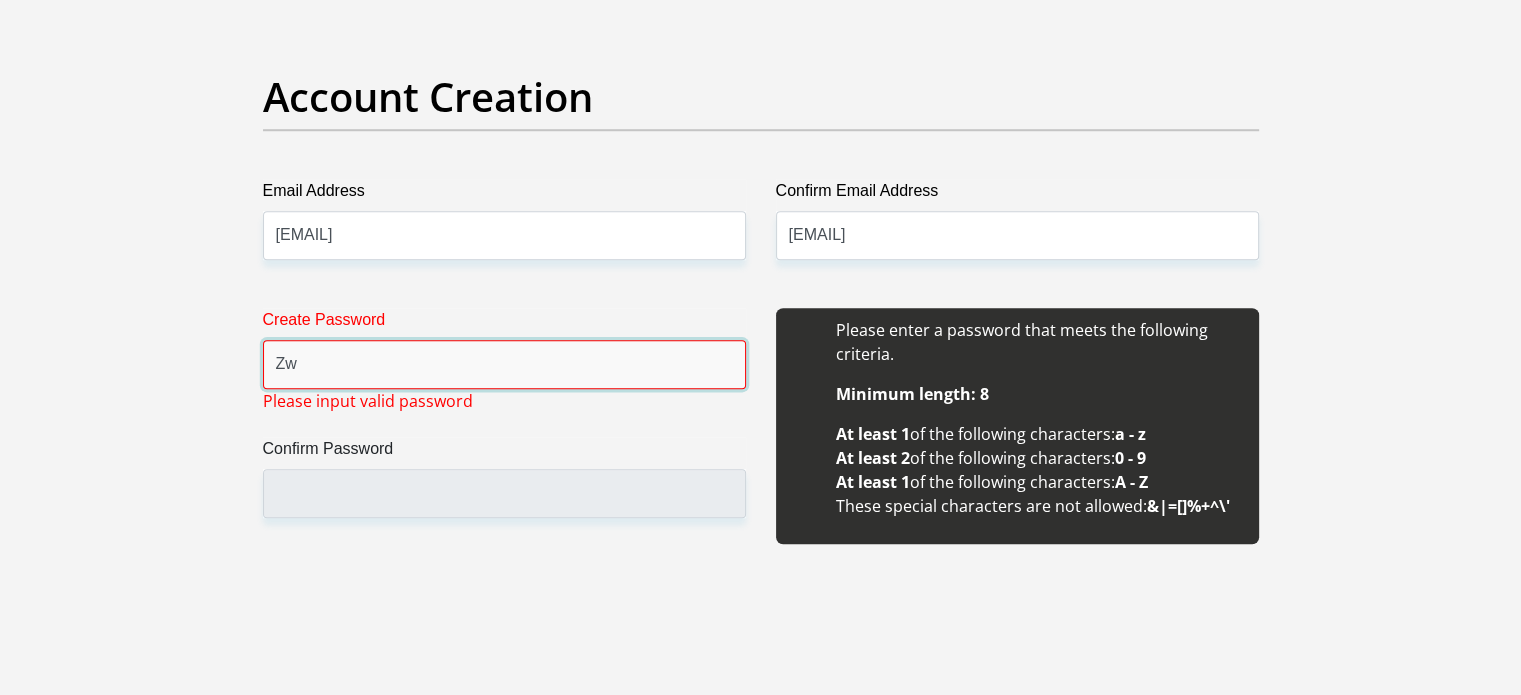 type on "Z" 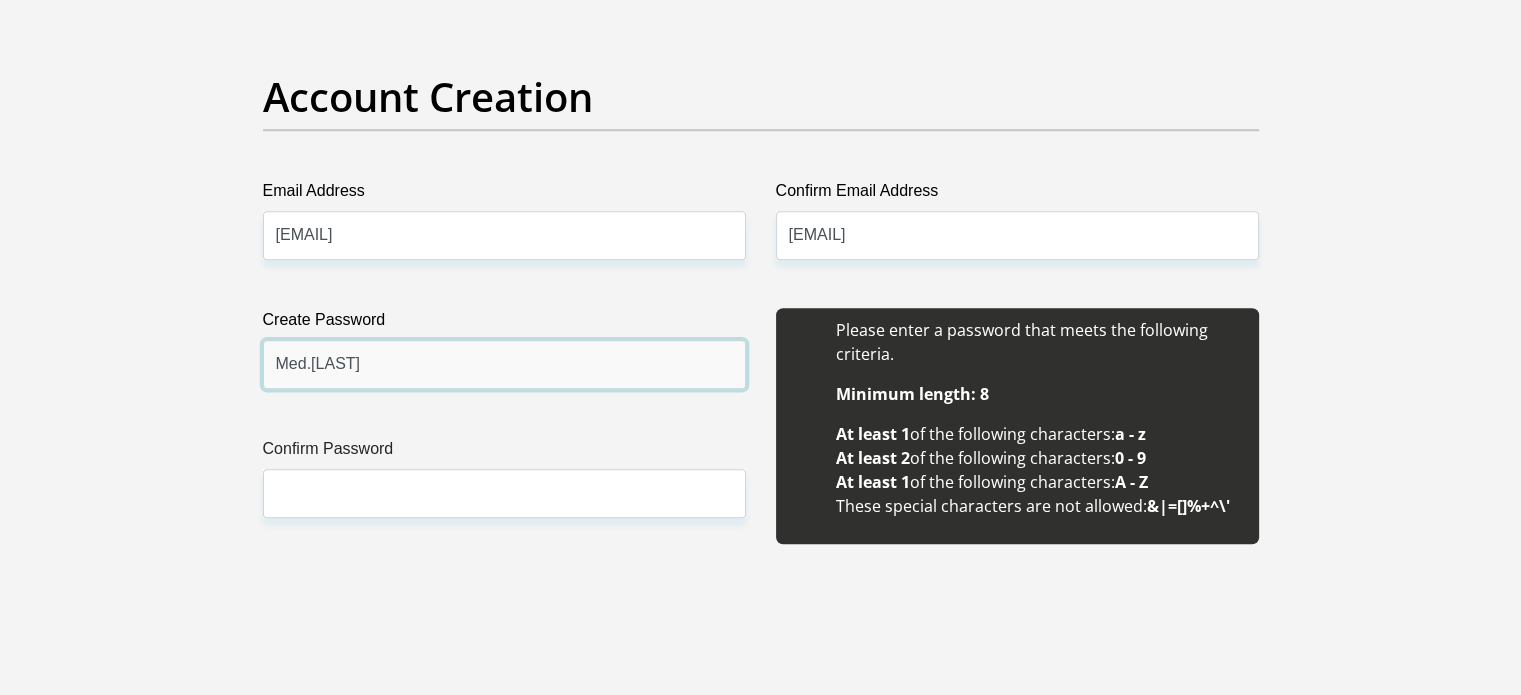 type on "Med.[LAST]" 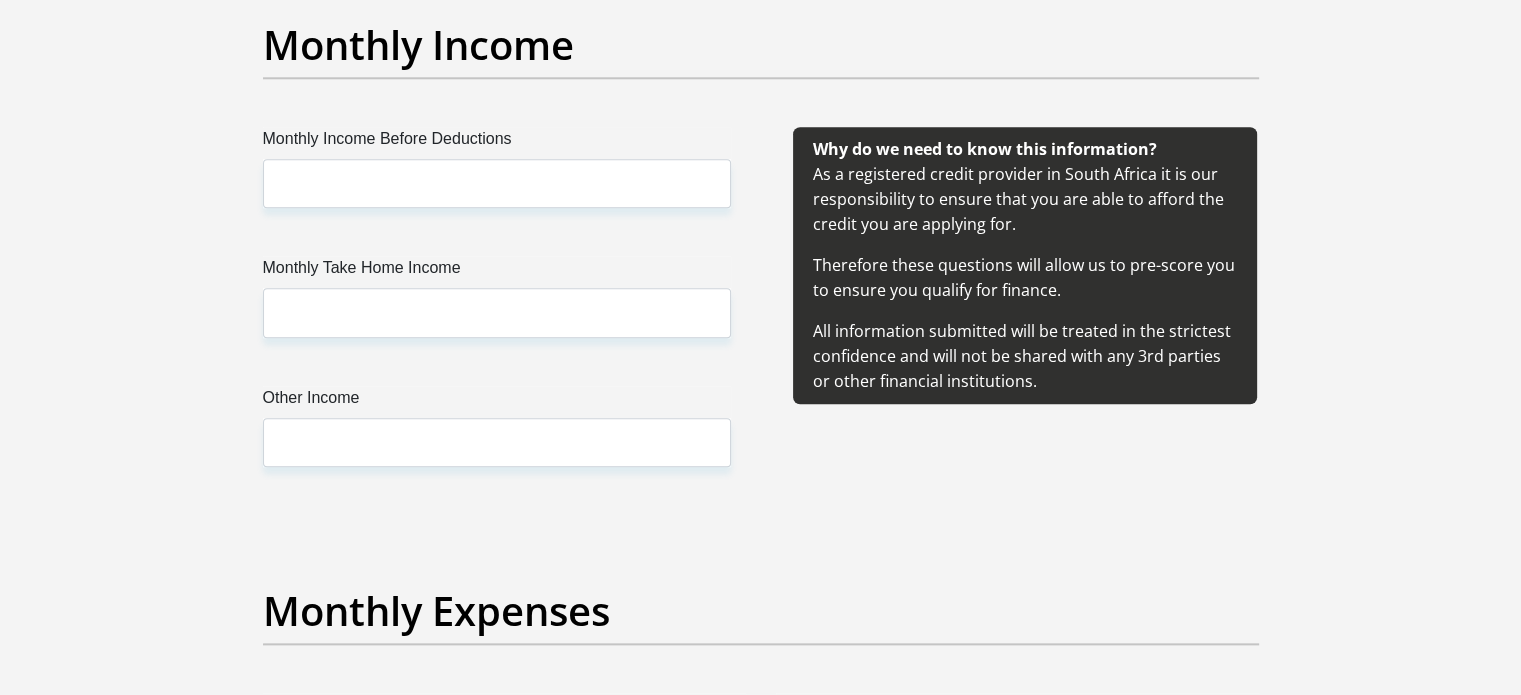 scroll, scrollTop: 2354, scrollLeft: 0, axis: vertical 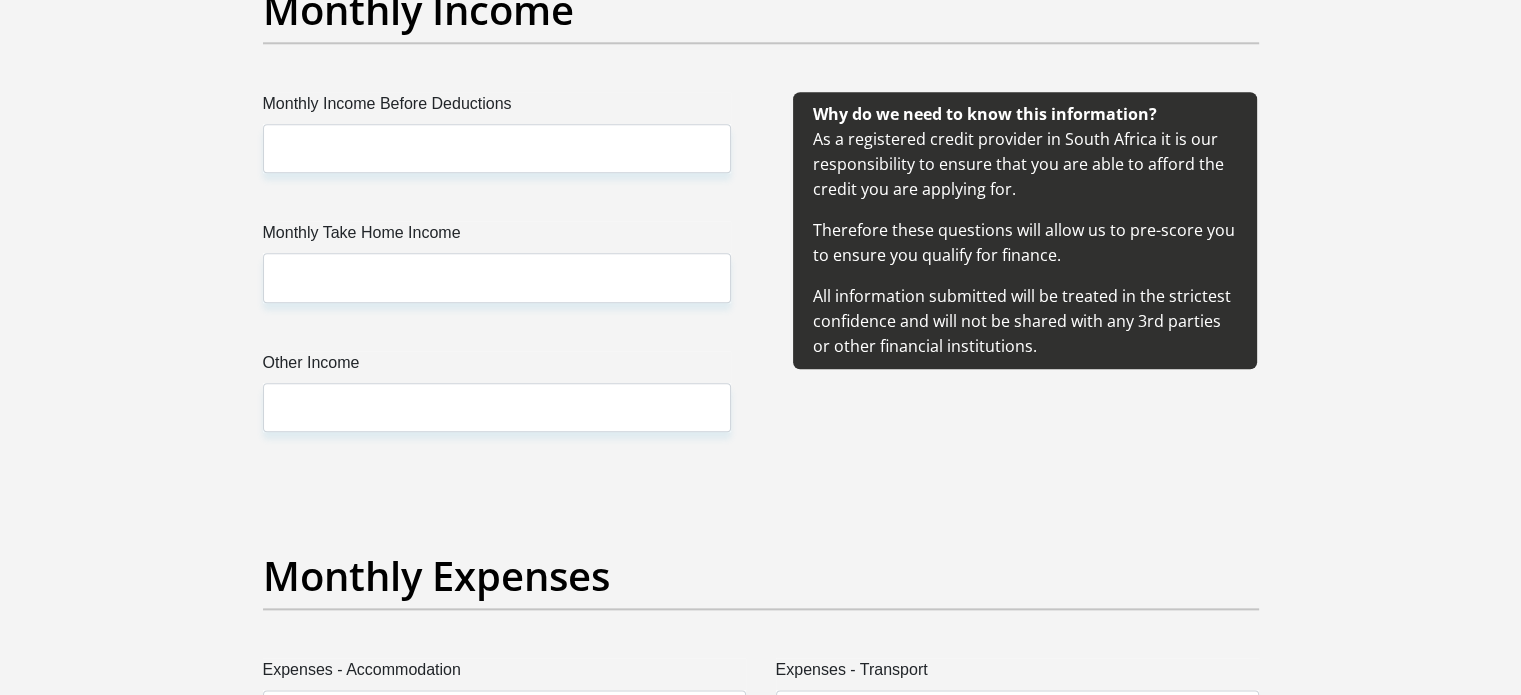 type on "Med.[LAST]" 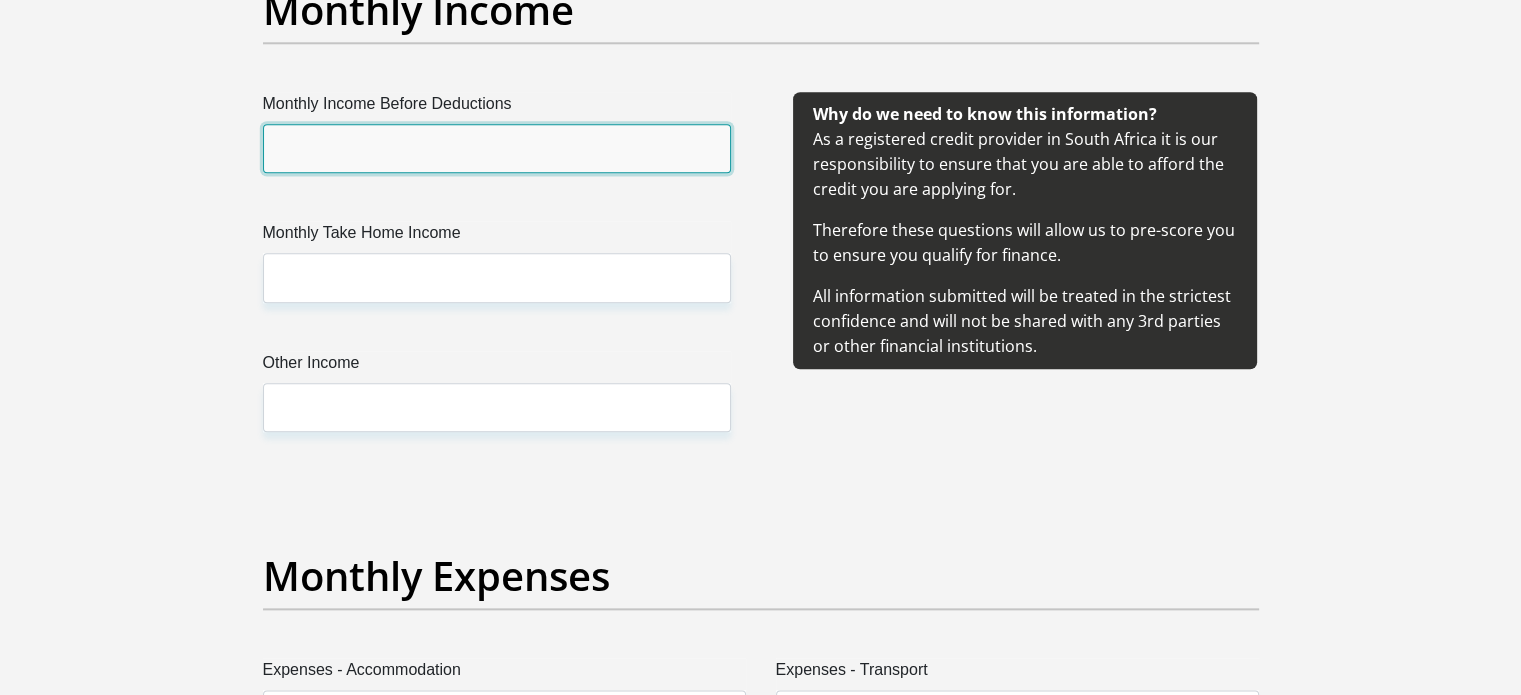 click on "Monthly Income Before Deductions" at bounding box center (497, 148) 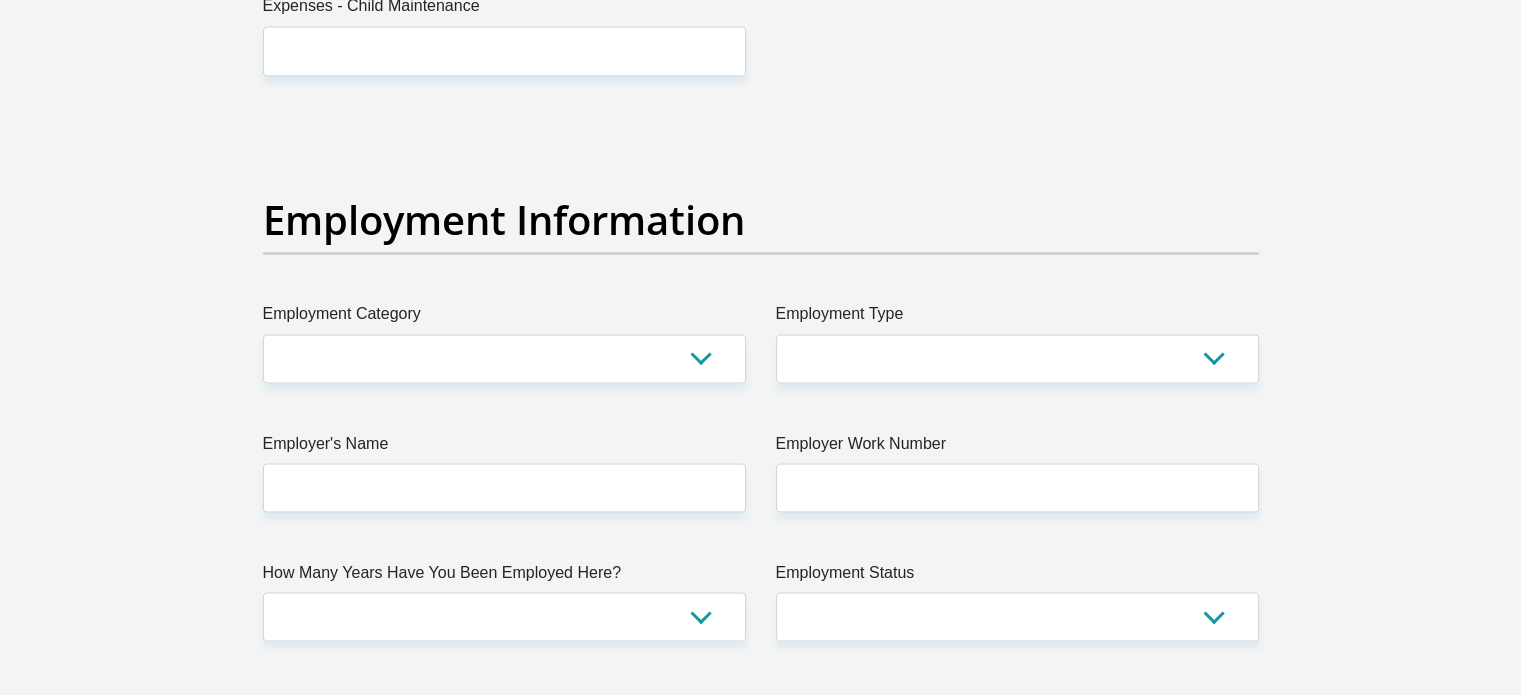 scroll, scrollTop: 3354, scrollLeft: 0, axis: vertical 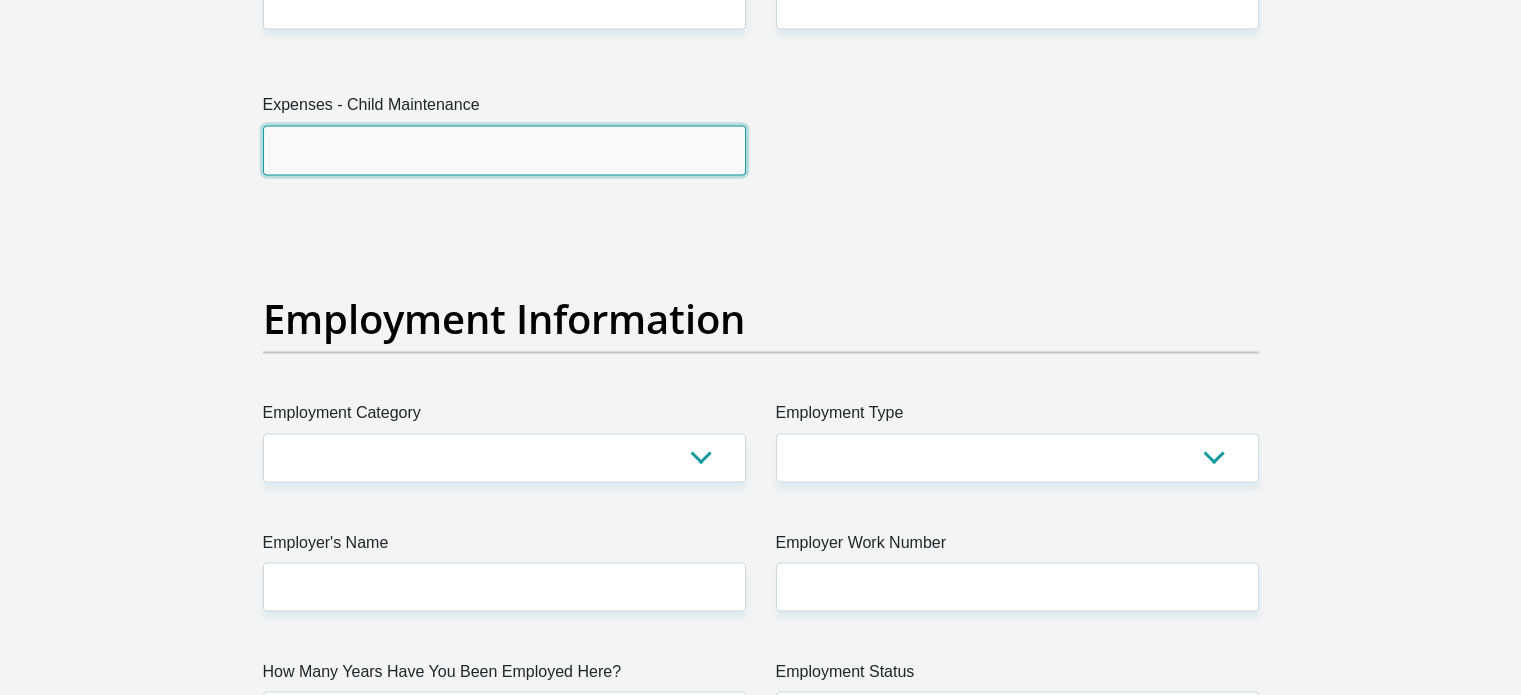click on "Expenses - Child Maintenance" at bounding box center (504, 149) 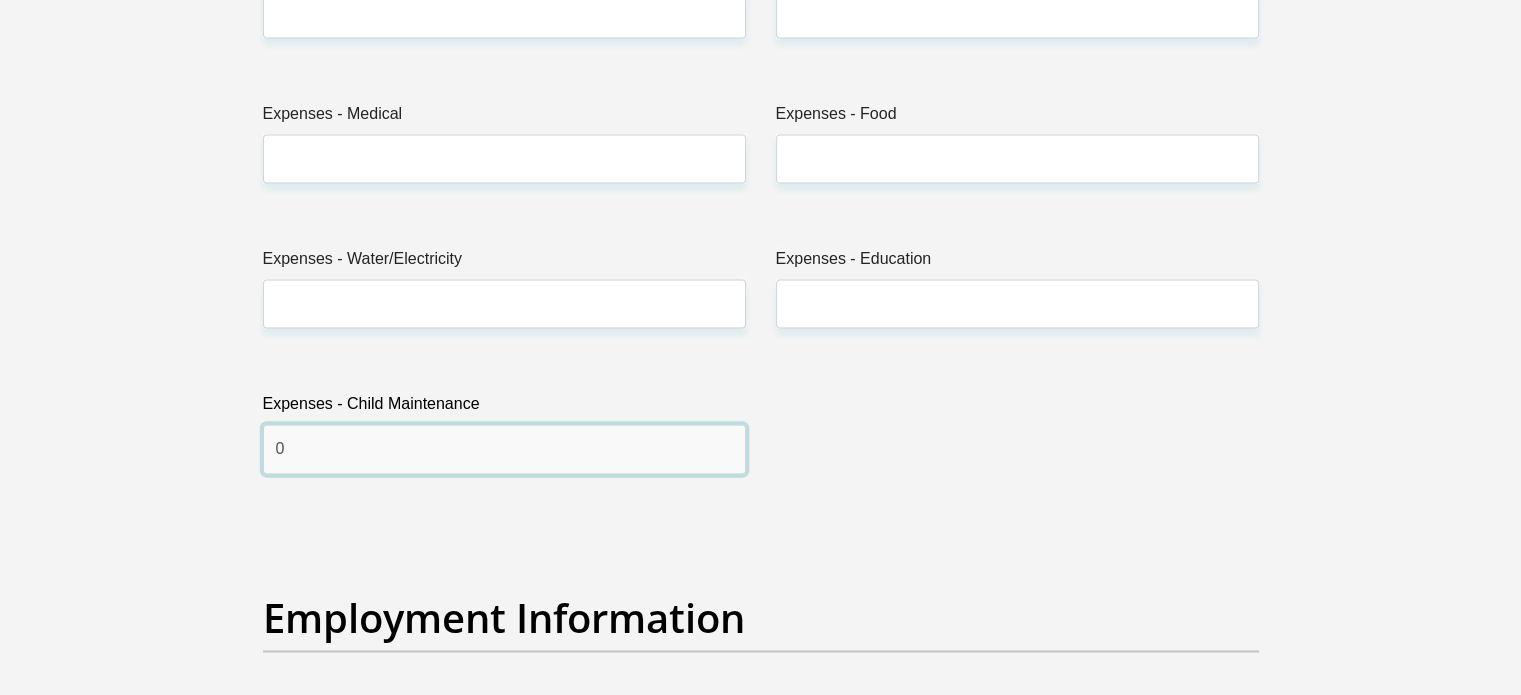 scroll, scrollTop: 3054, scrollLeft: 0, axis: vertical 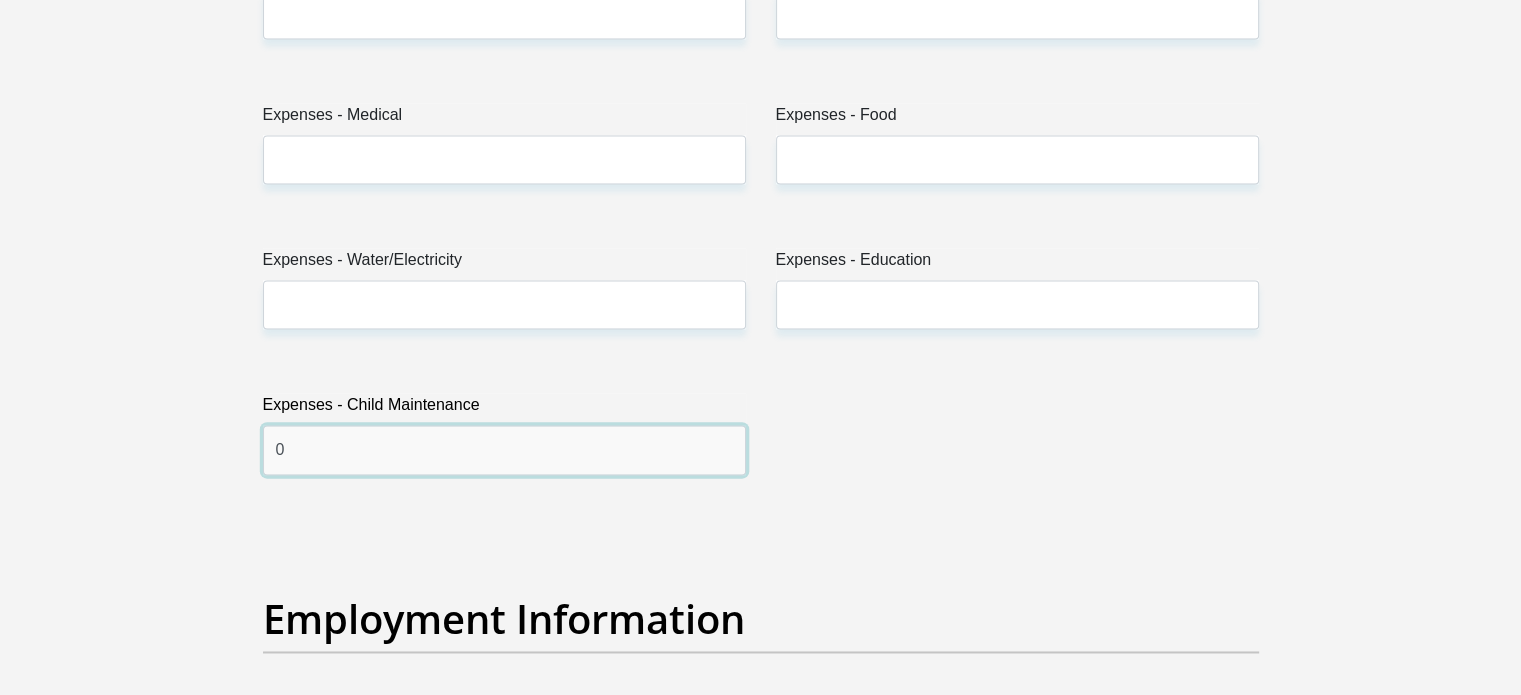 type 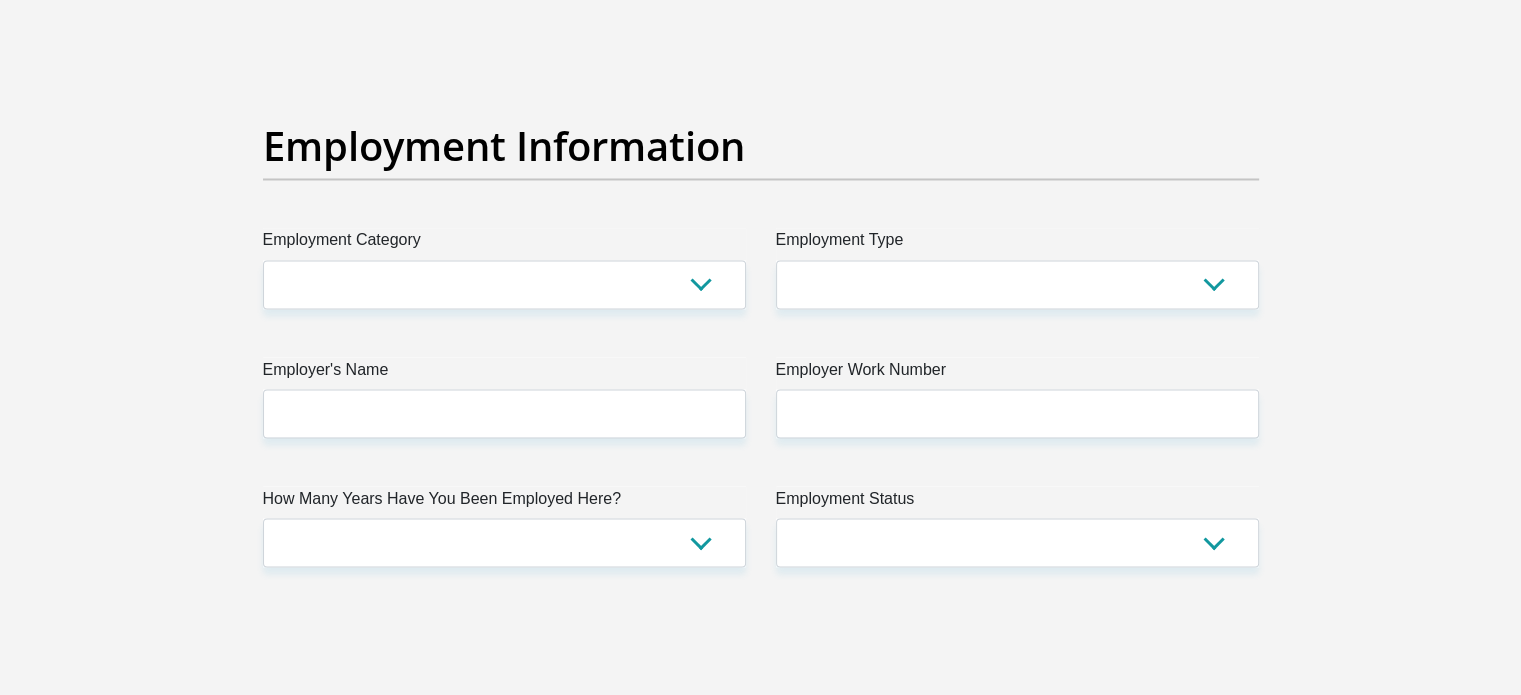 scroll, scrollTop: 3554, scrollLeft: 0, axis: vertical 